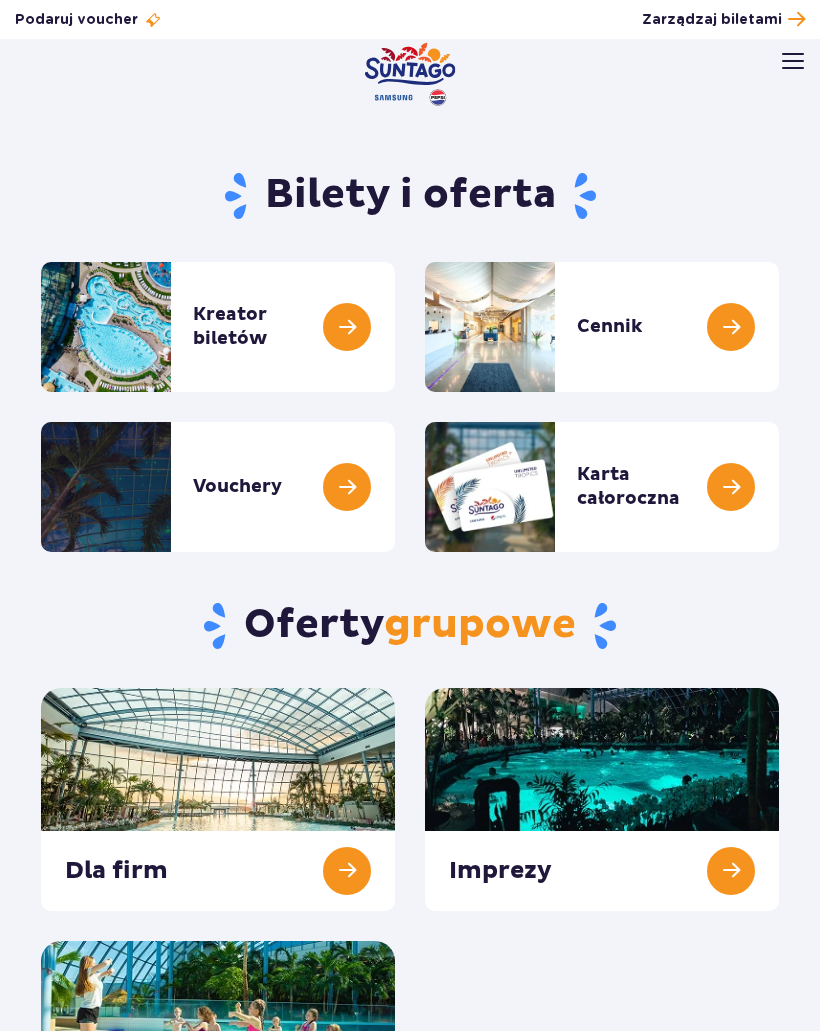 scroll, scrollTop: 0, scrollLeft: 0, axis: both 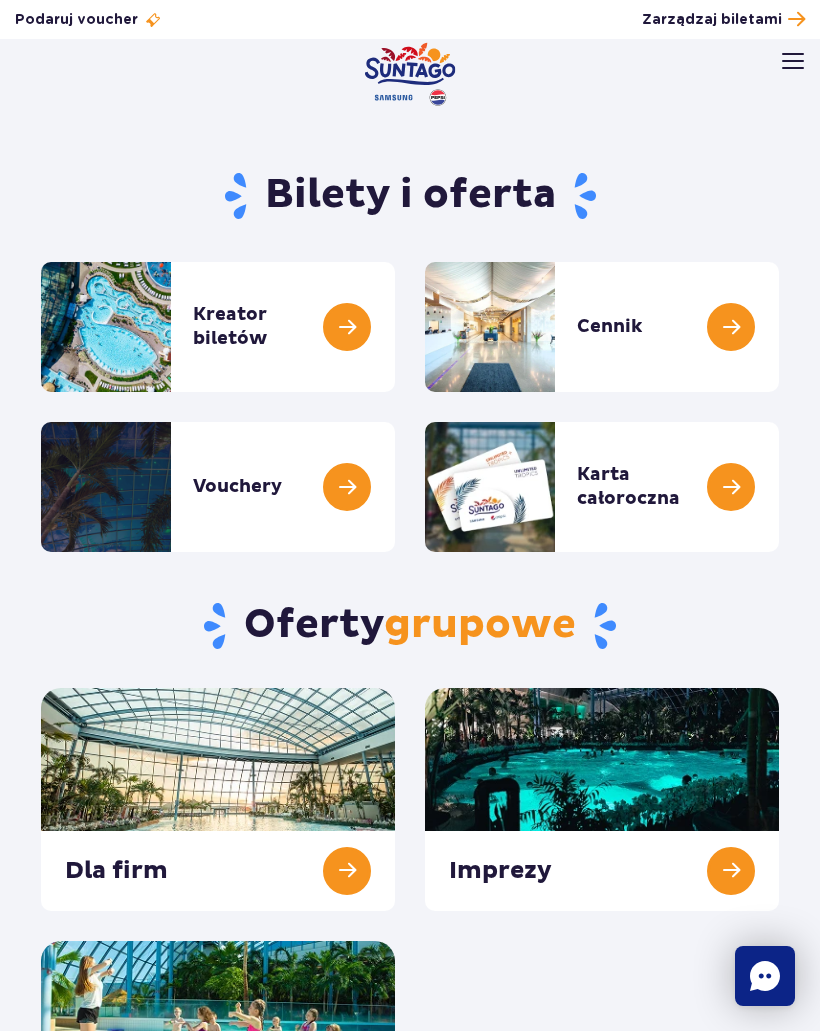 click at bounding box center (793, 61) 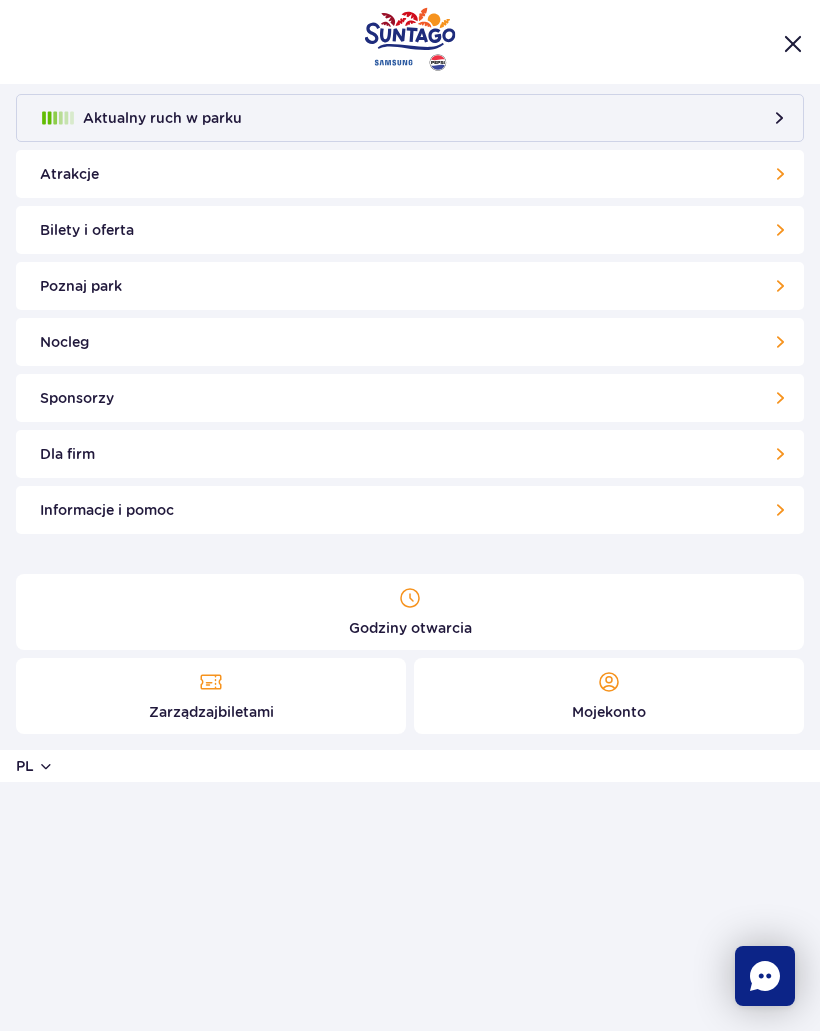 click on "Godziny otwarcia
Zarządzaj  biletami
Moje  konto" at bounding box center (410, 662) 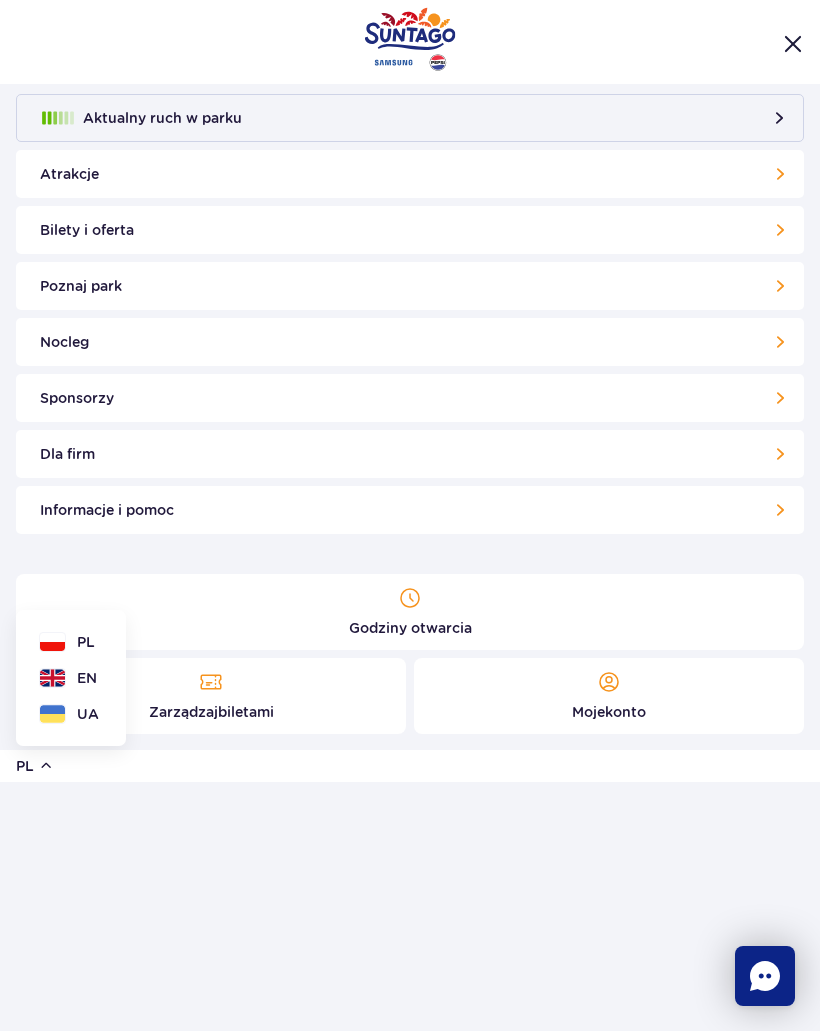 click on "EN" at bounding box center [87, 678] 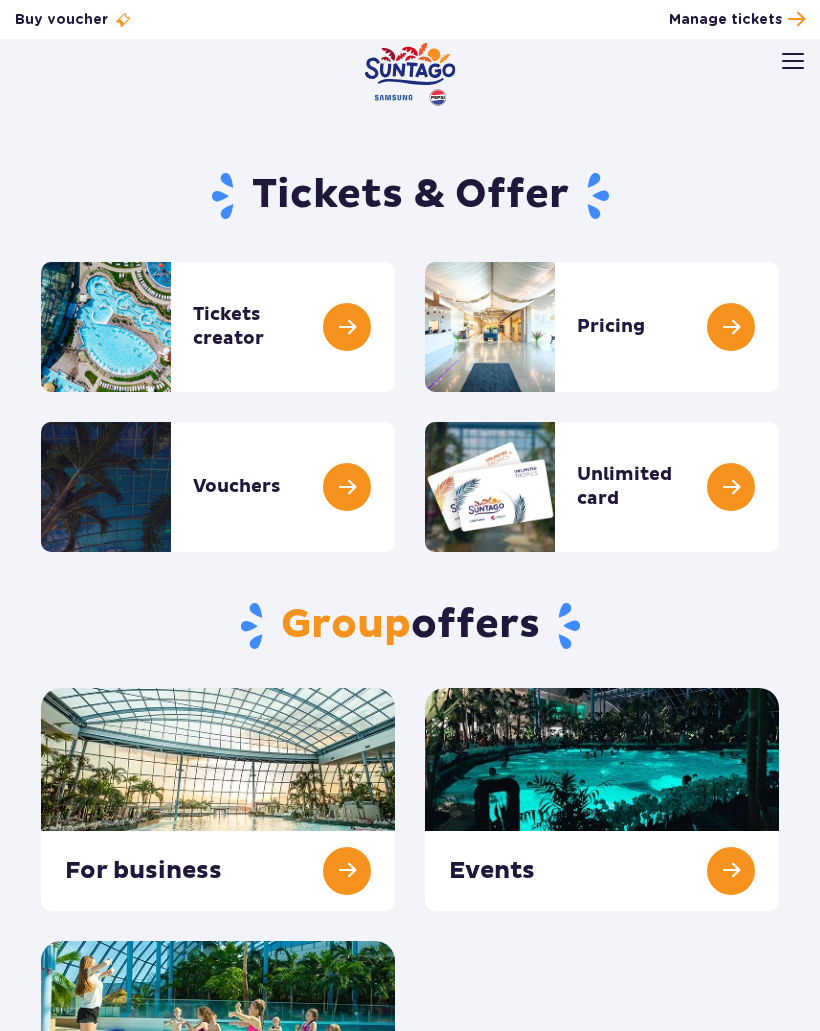 scroll, scrollTop: 0, scrollLeft: 0, axis: both 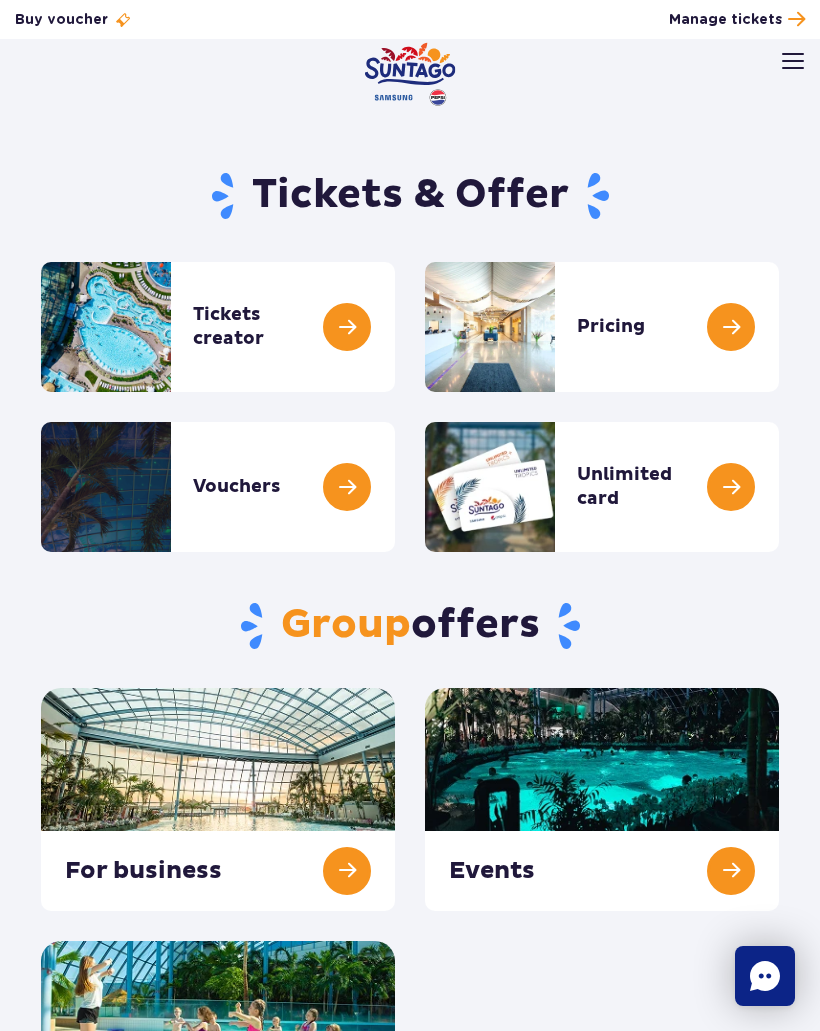 click at bounding box center (395, 327) 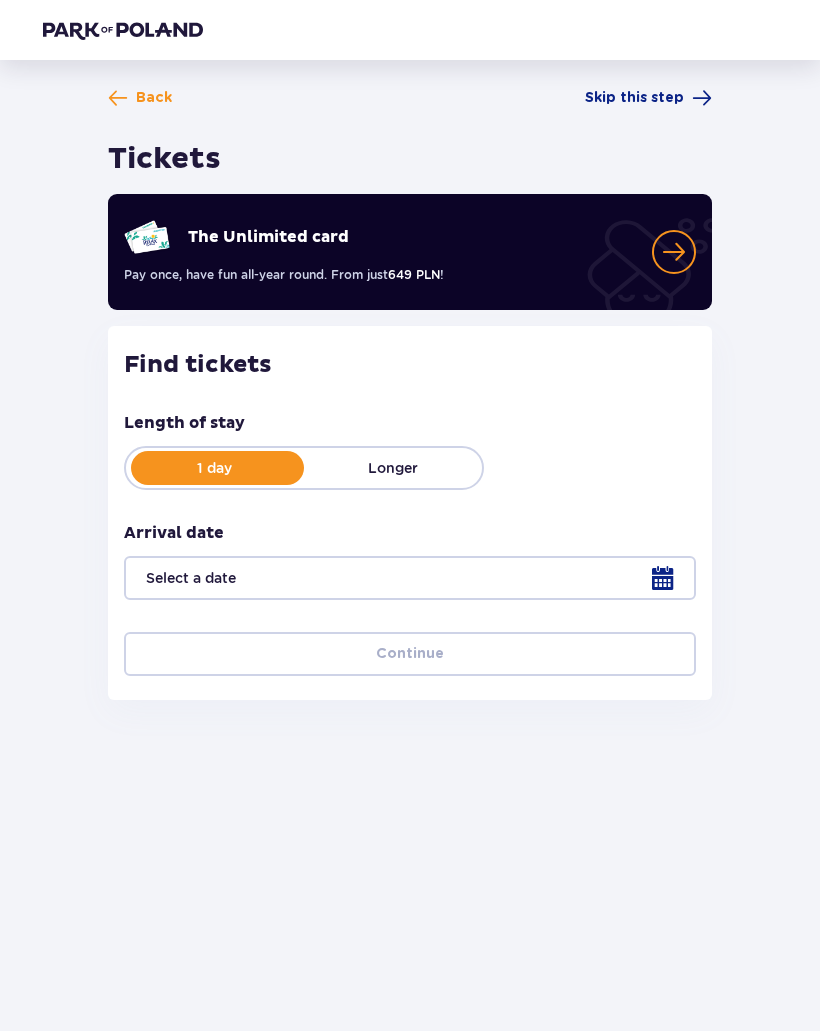 scroll, scrollTop: 0, scrollLeft: 0, axis: both 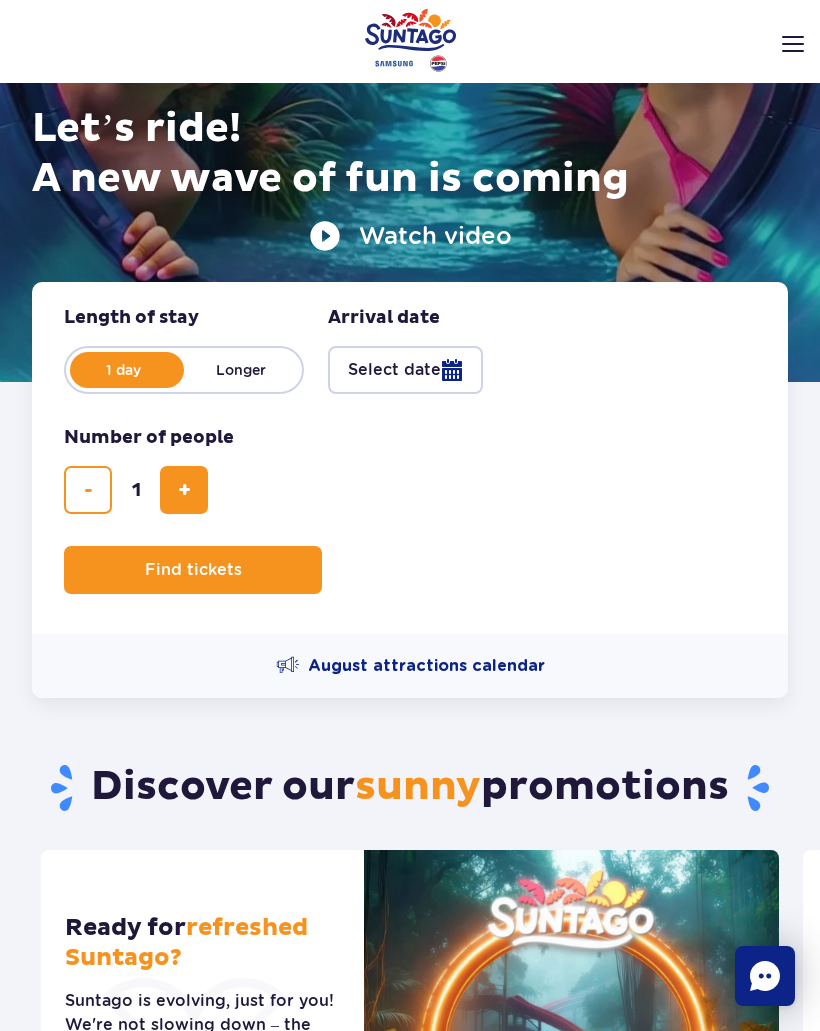 click at bounding box center [184, 490] 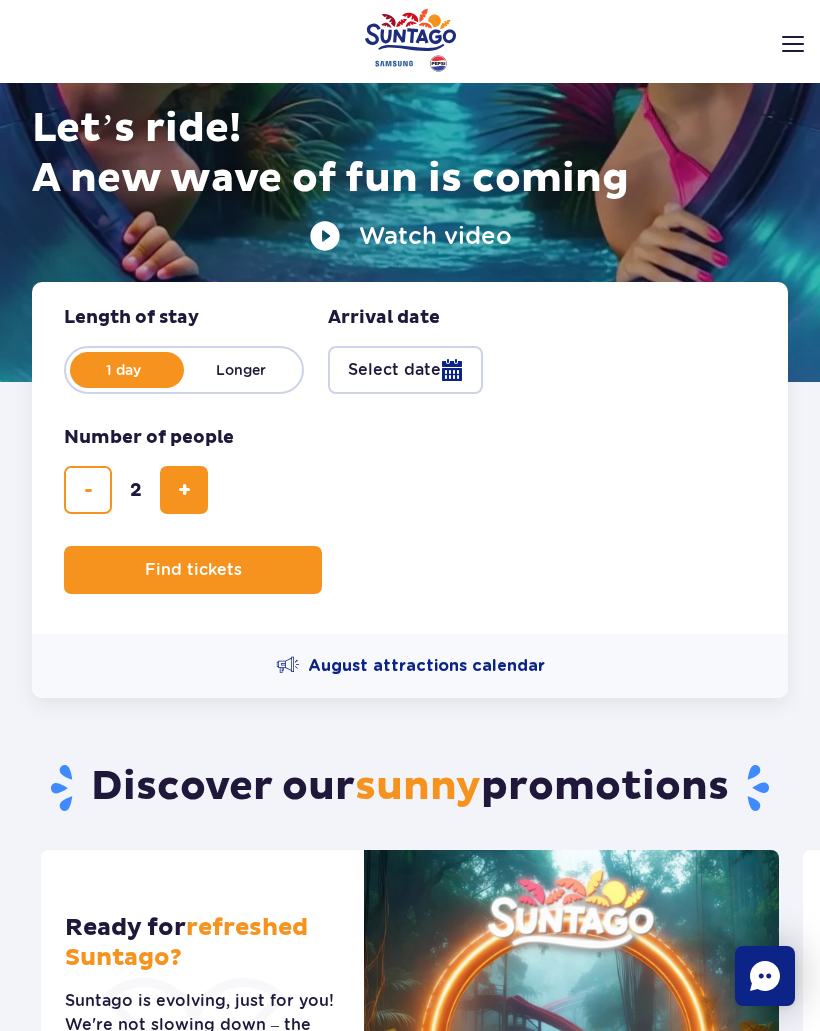 click on "Find tickets" at bounding box center (193, 570) 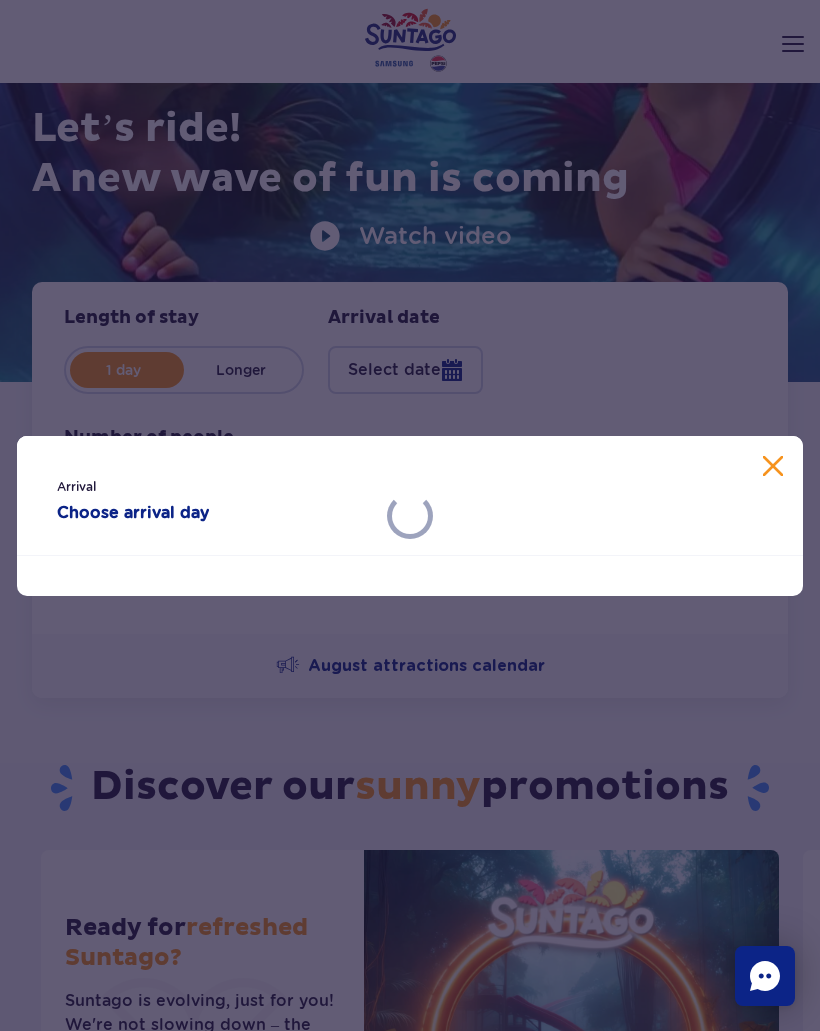 click on "Arrival Choose arrival day" at bounding box center (410, 515) 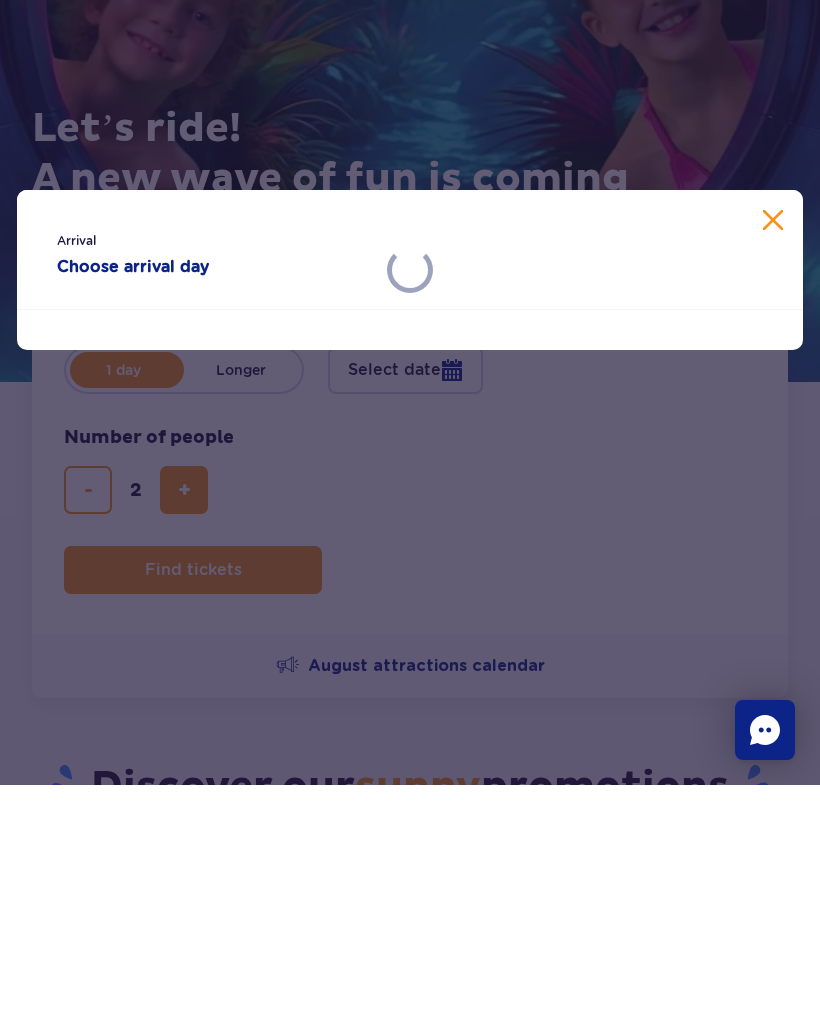 scroll, scrollTop: 246, scrollLeft: 0, axis: vertical 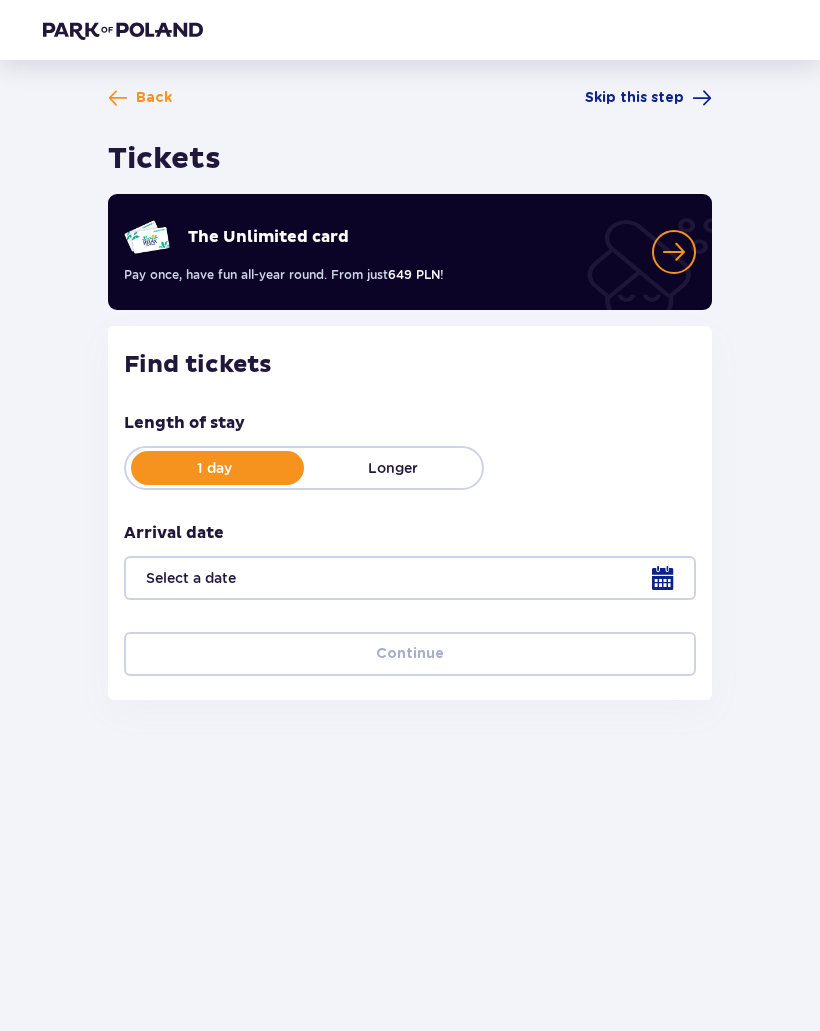 click at bounding box center [410, 578] 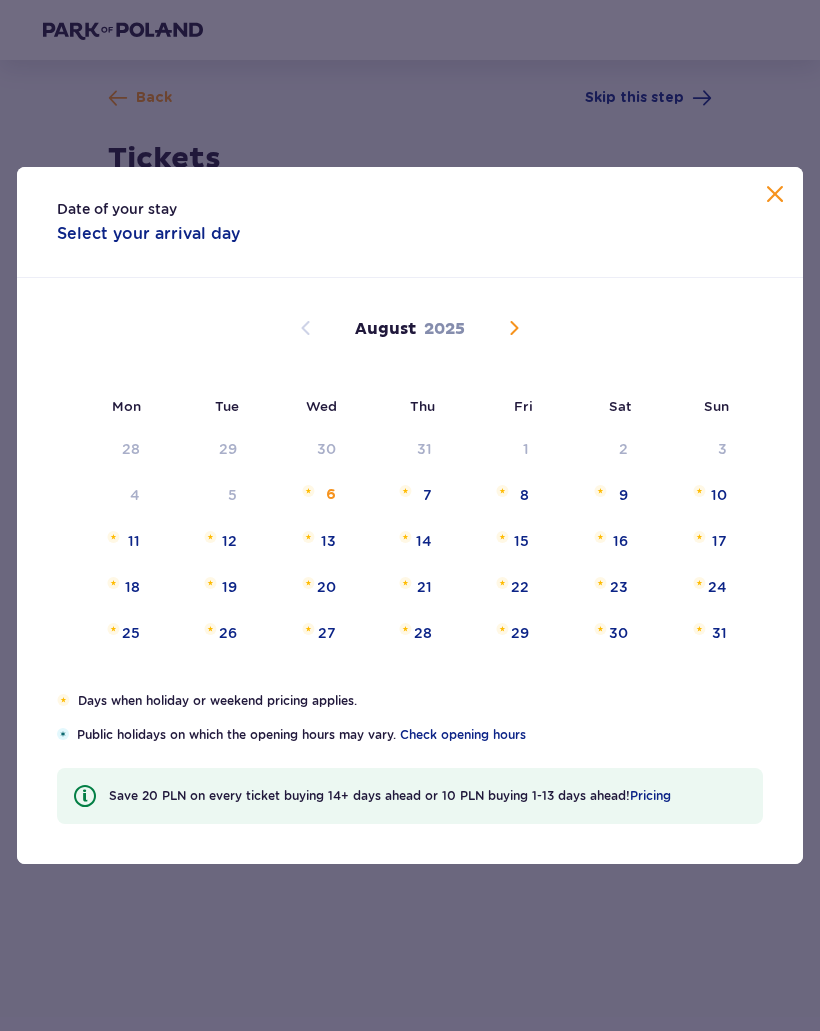 click at bounding box center [600, 537] 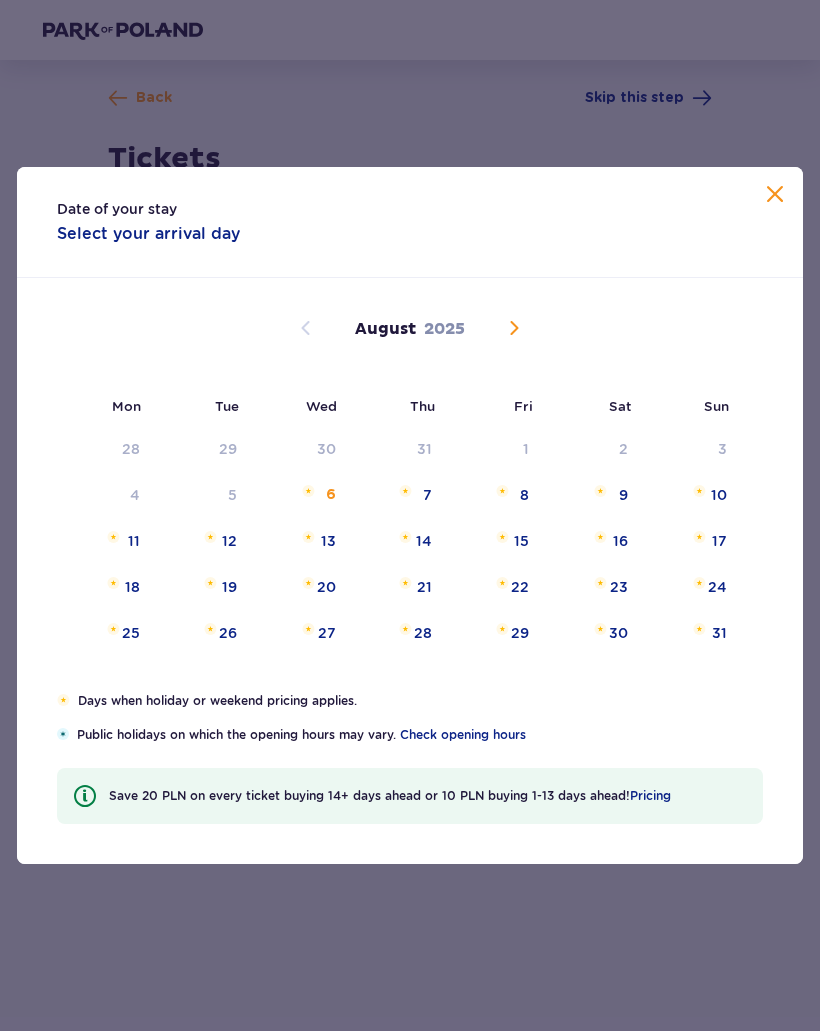 type on "16.08.25" 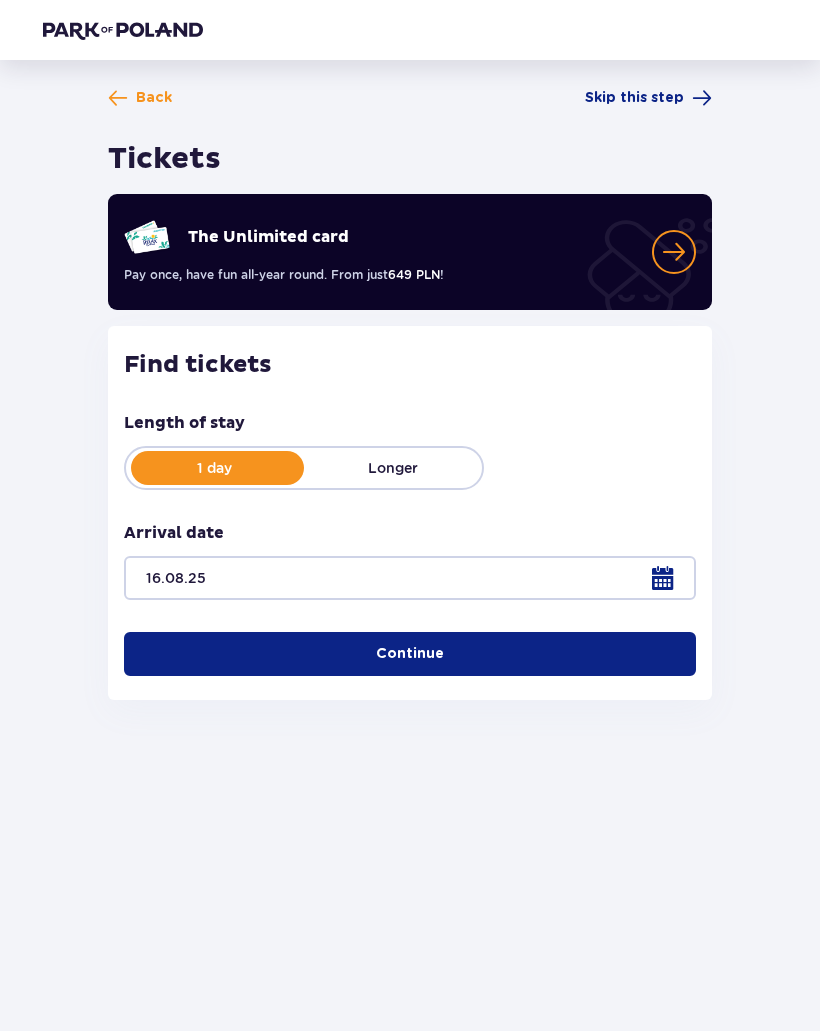 click on "Continue" at bounding box center (410, 654) 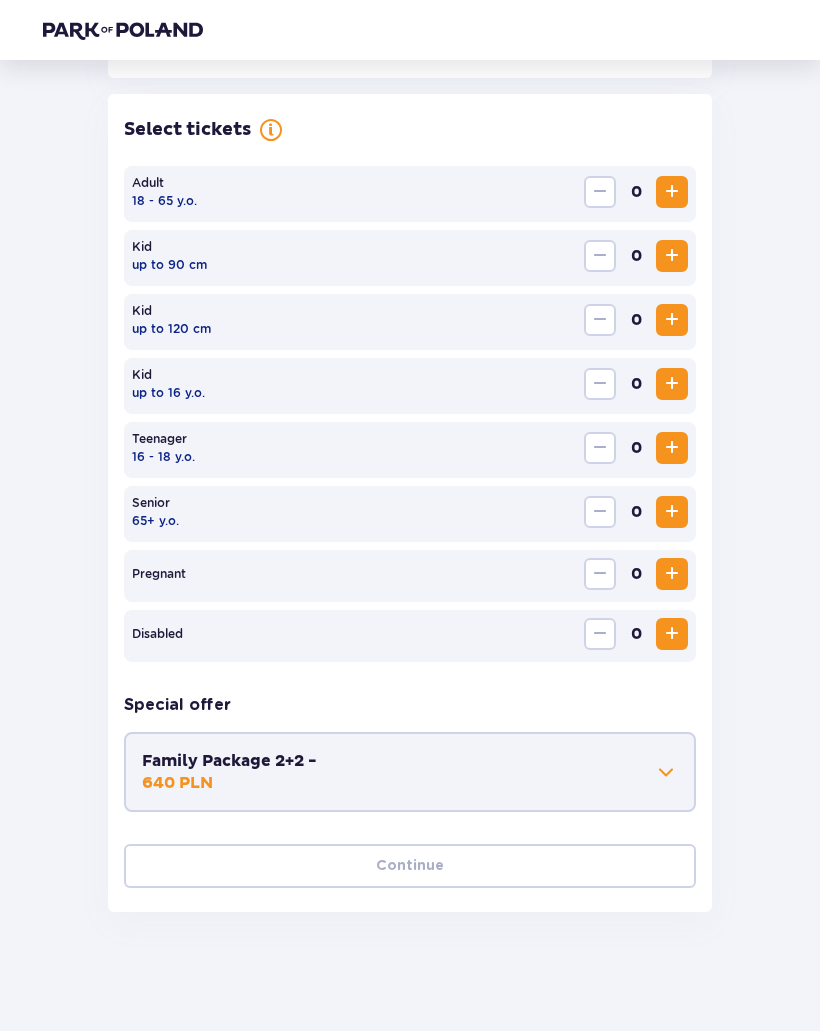 scroll, scrollTop: 547, scrollLeft: 0, axis: vertical 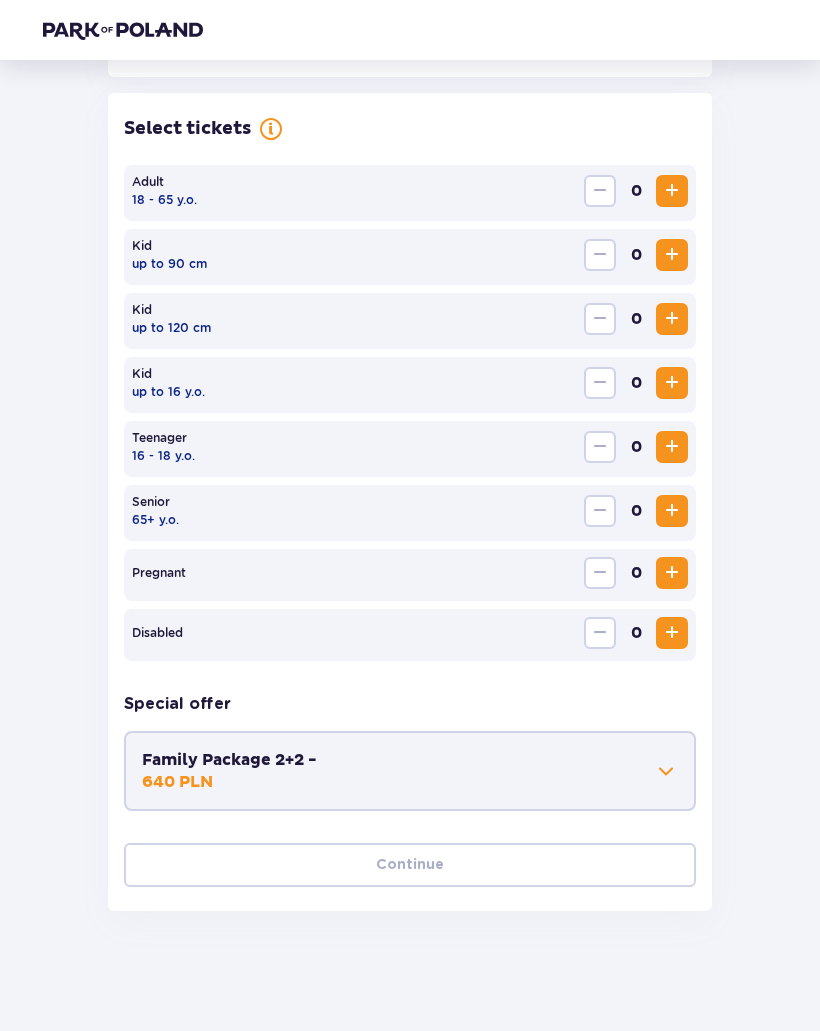 click at bounding box center (672, 191) 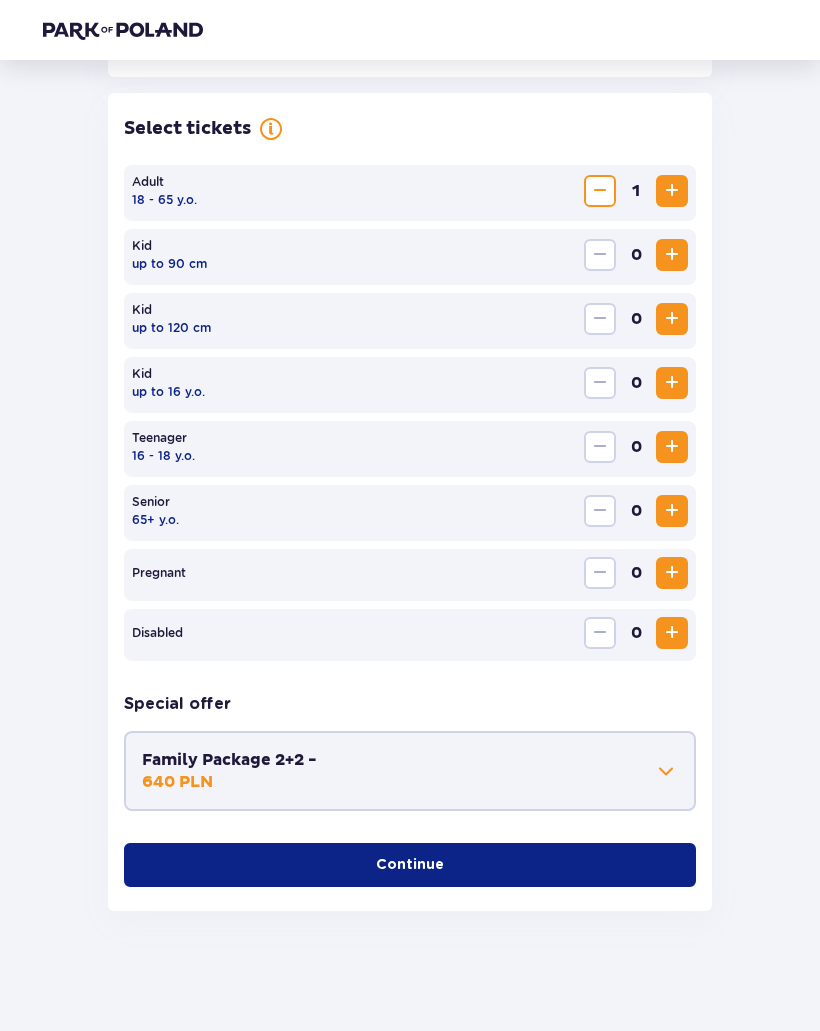 click at bounding box center [672, 191] 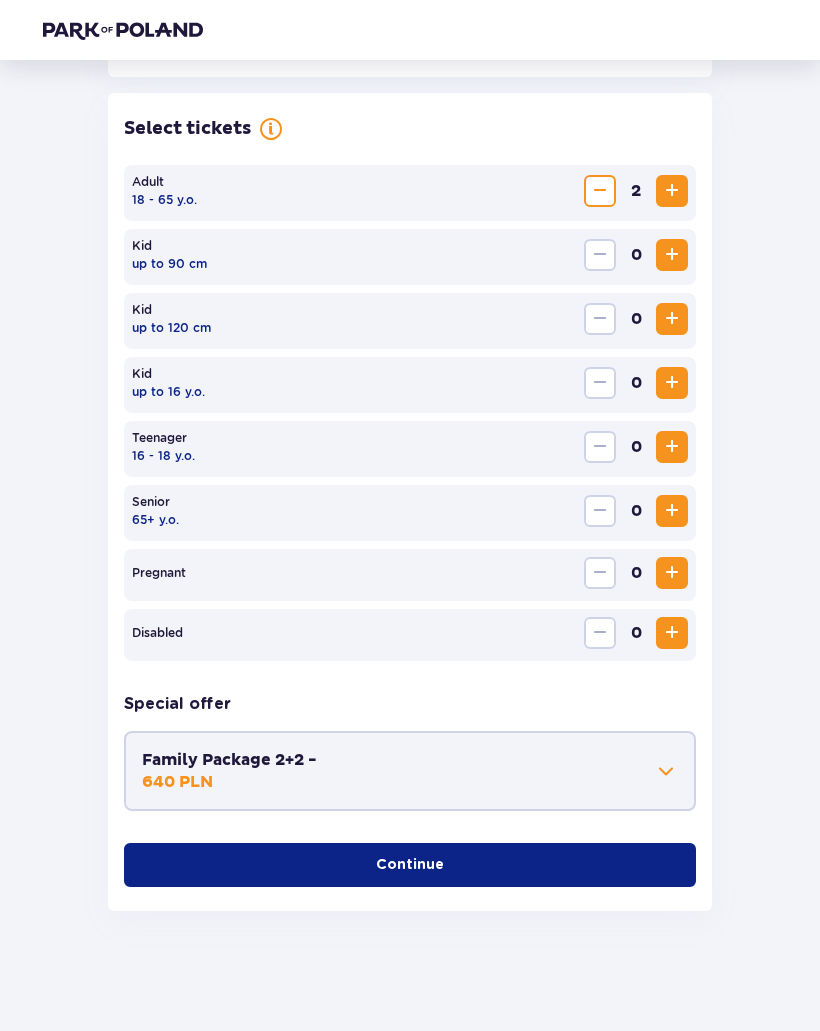 click on "Continue" at bounding box center (410, 865) 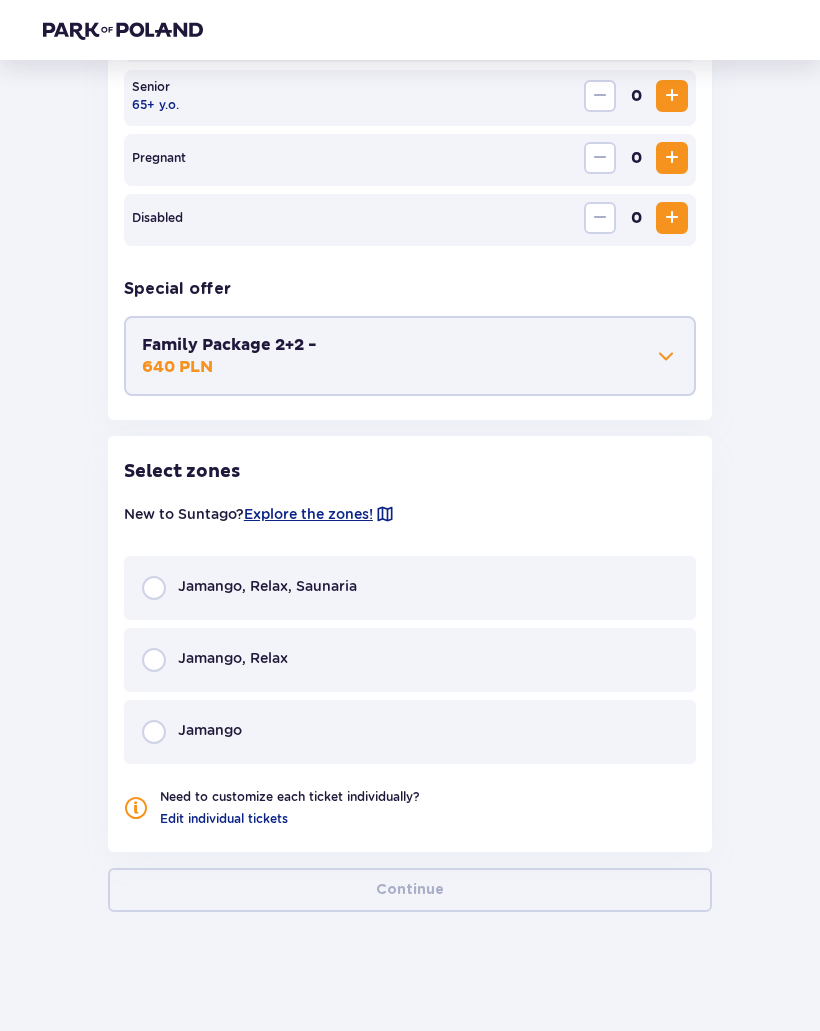 scroll, scrollTop: 963, scrollLeft: 0, axis: vertical 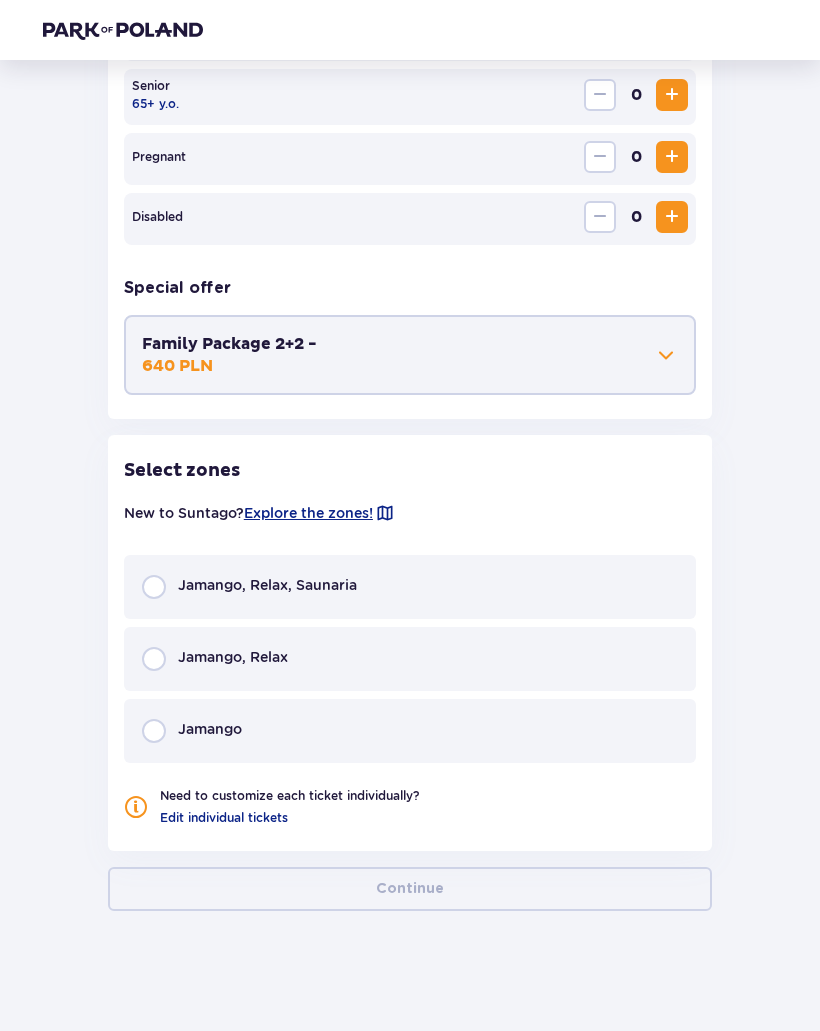click on "Jamango, Relax, Saunaria" at bounding box center (410, 587) 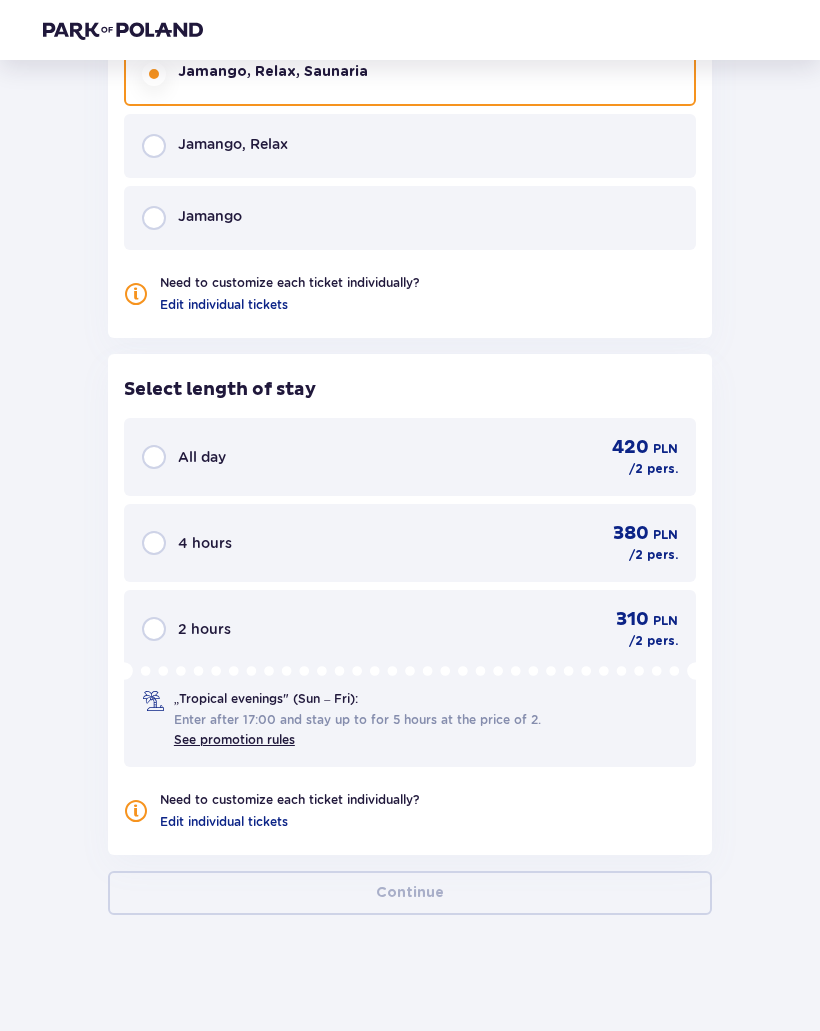 scroll, scrollTop: 1480, scrollLeft: 0, axis: vertical 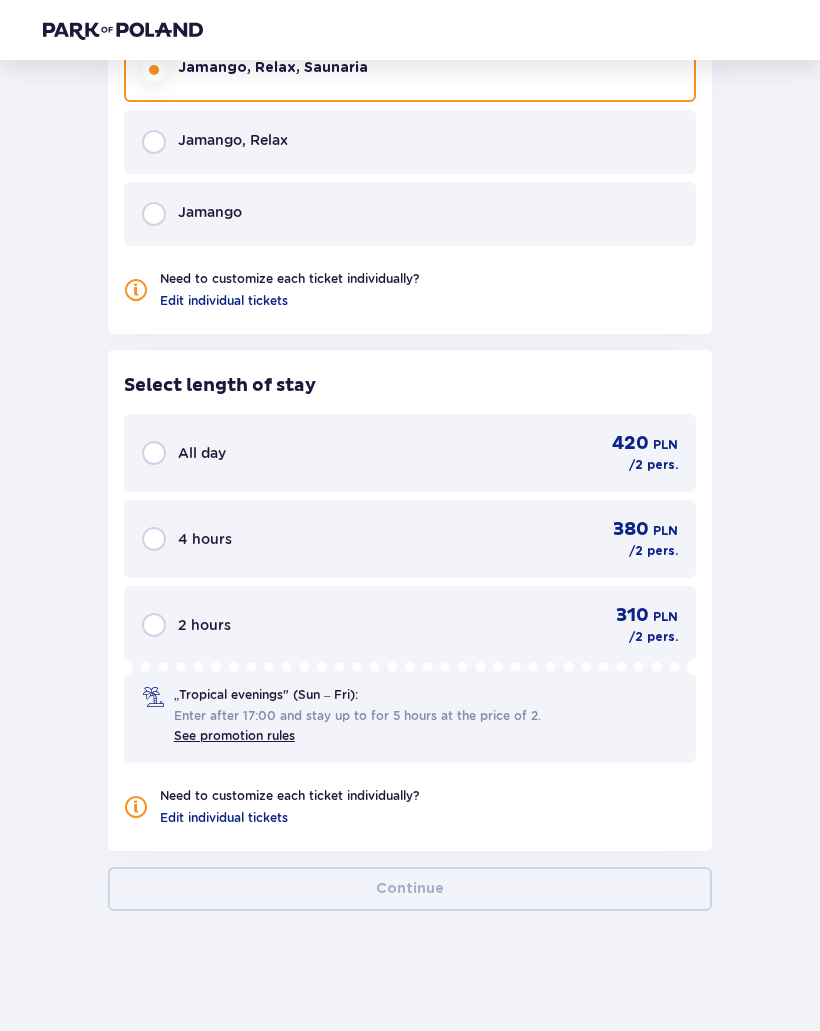 click on "Jamango" at bounding box center [410, 214] 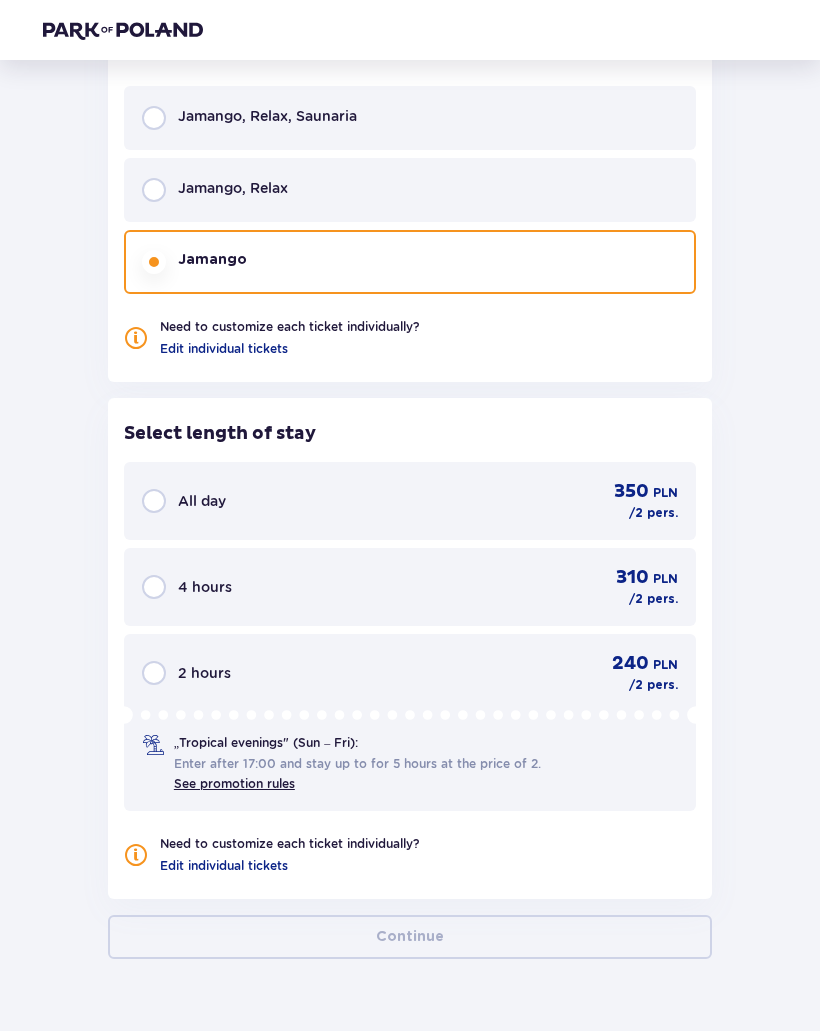 click on "Jamango, Relax" at bounding box center [410, 191] 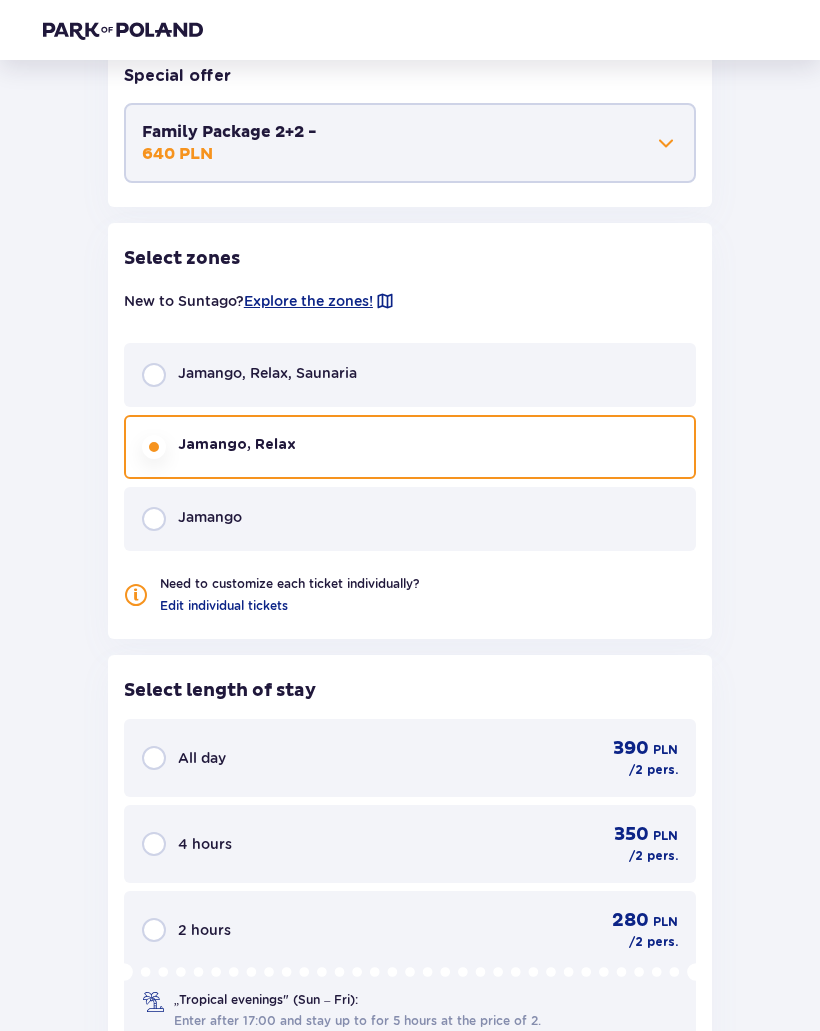 scroll, scrollTop: 1150, scrollLeft: 0, axis: vertical 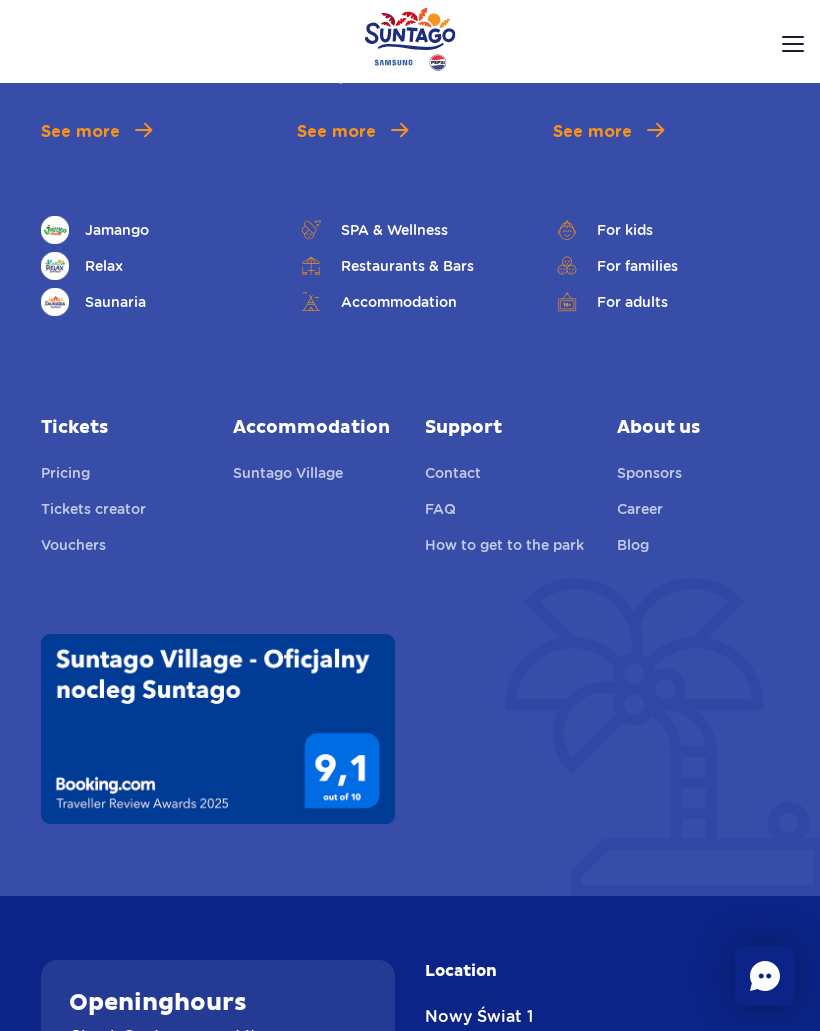 click on "Pricing" at bounding box center (65, 476) 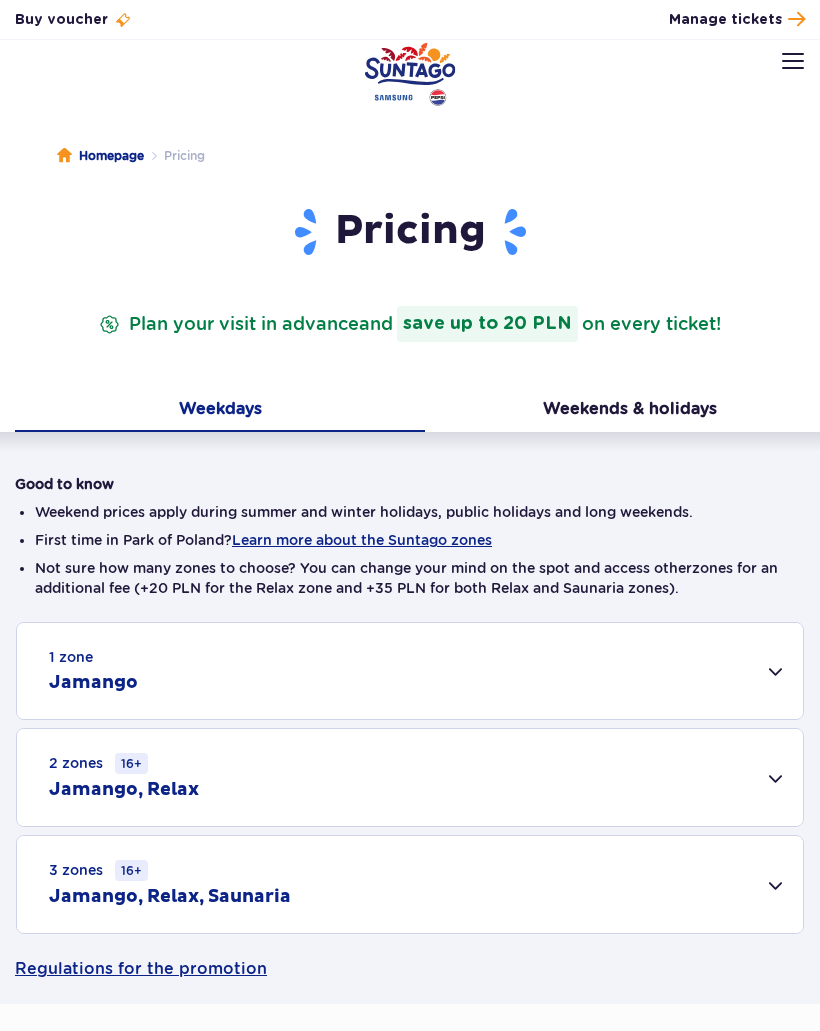 scroll, scrollTop: 0, scrollLeft: 0, axis: both 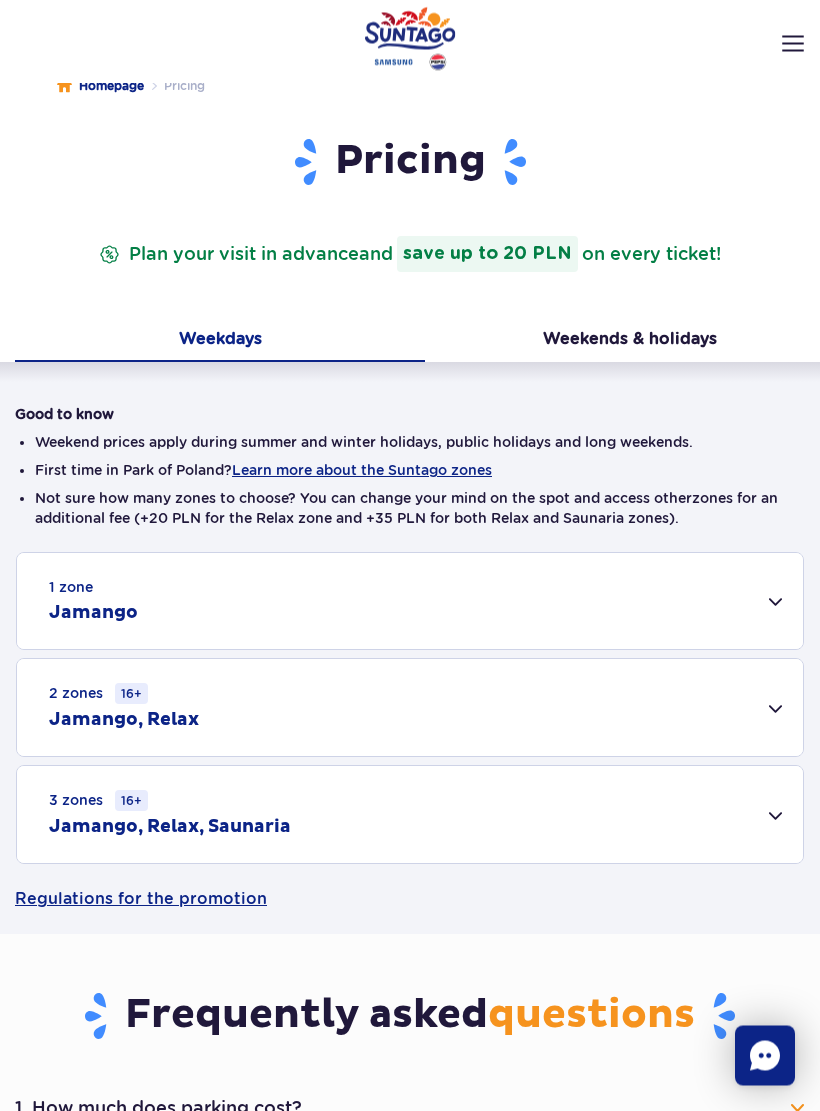 click on "1 zone
Jamango" at bounding box center (410, 602) 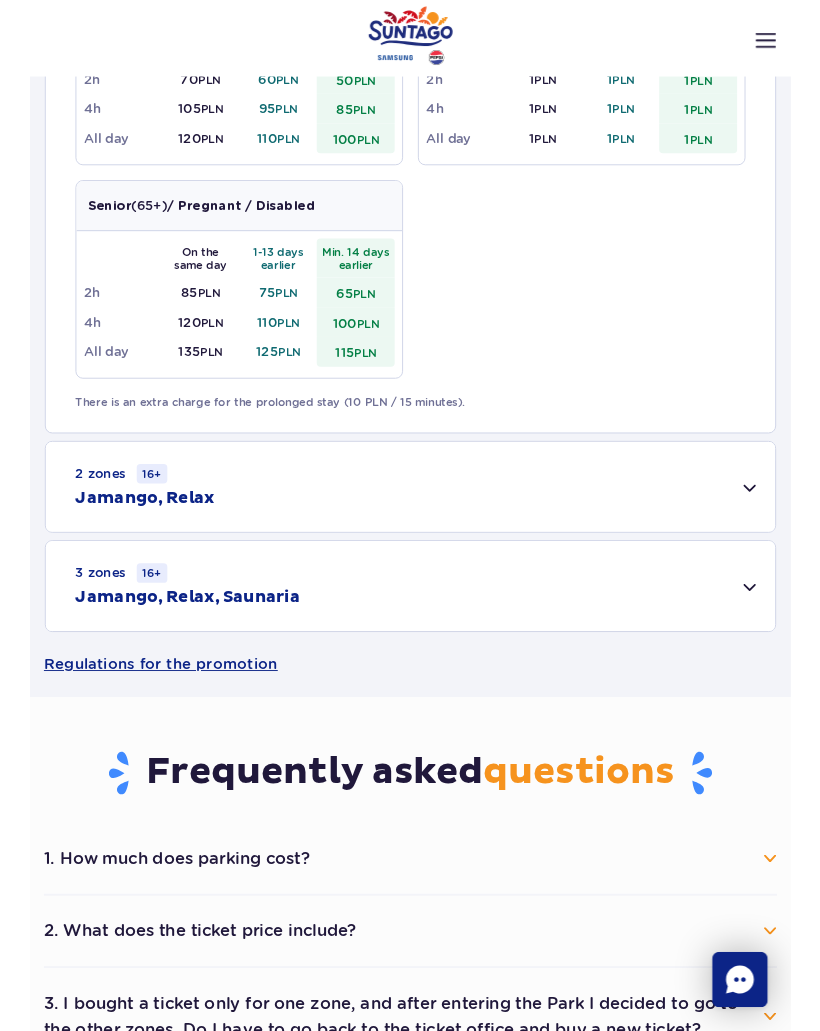 scroll, scrollTop: 1065, scrollLeft: 0, axis: vertical 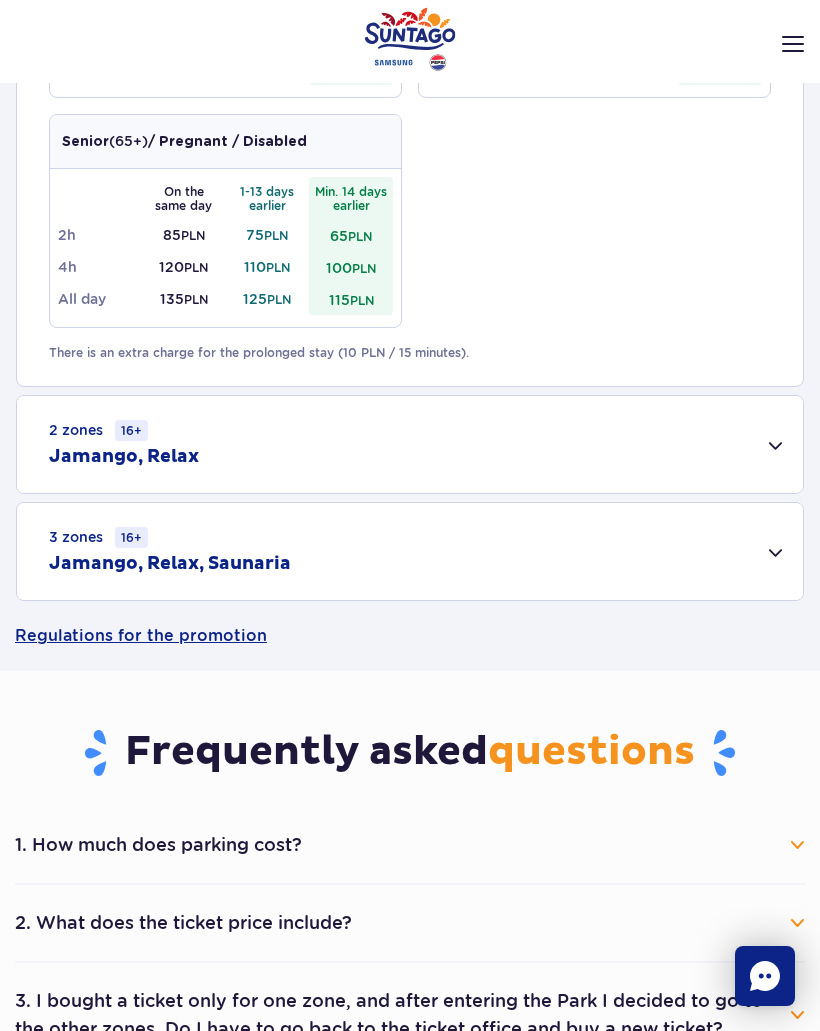 click on "2 zones  16+
Jamango, Relax" at bounding box center [410, 444] 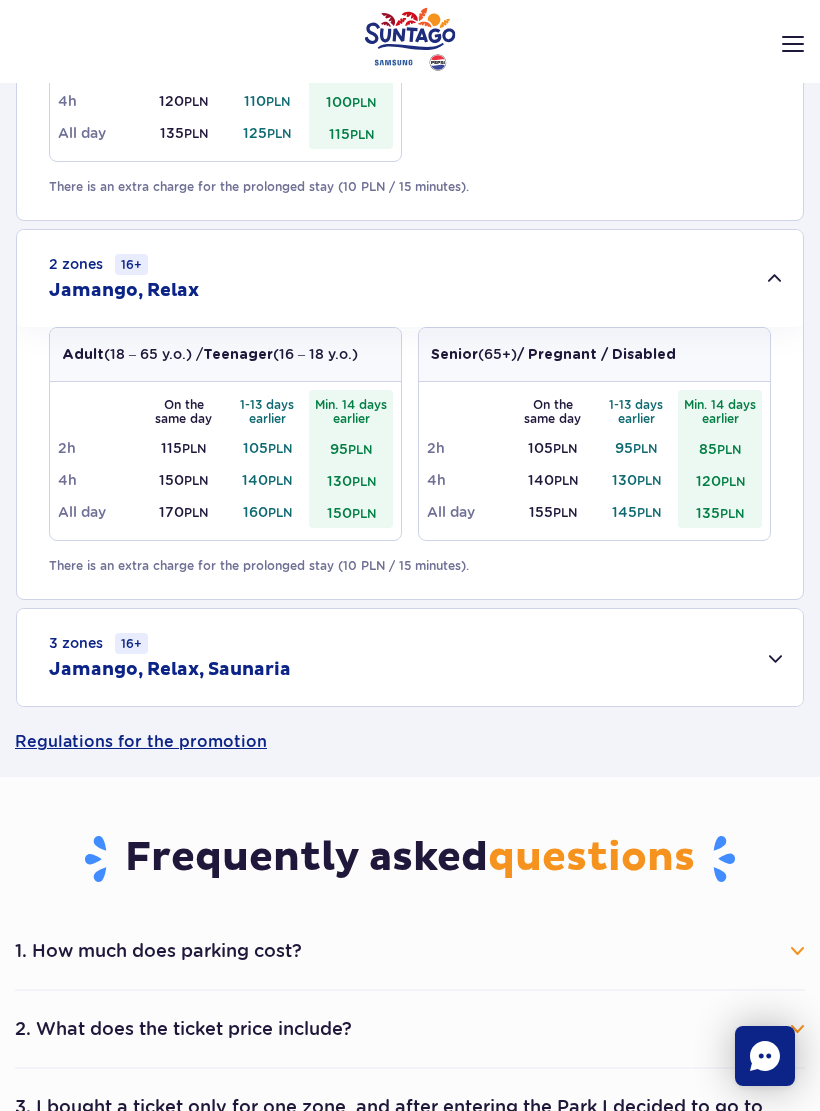 scroll, scrollTop: 1239, scrollLeft: 0, axis: vertical 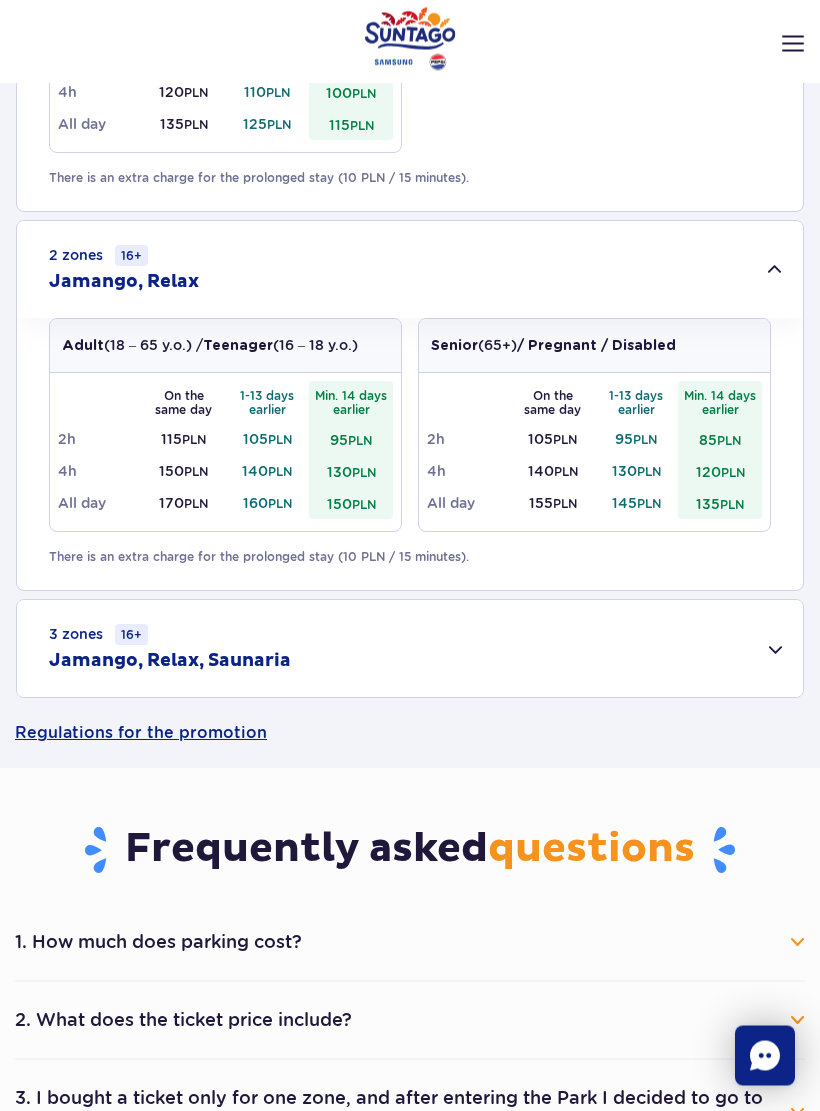 click on "3 zones  16+
Jamango, Relax, Saunaria" at bounding box center (410, 649) 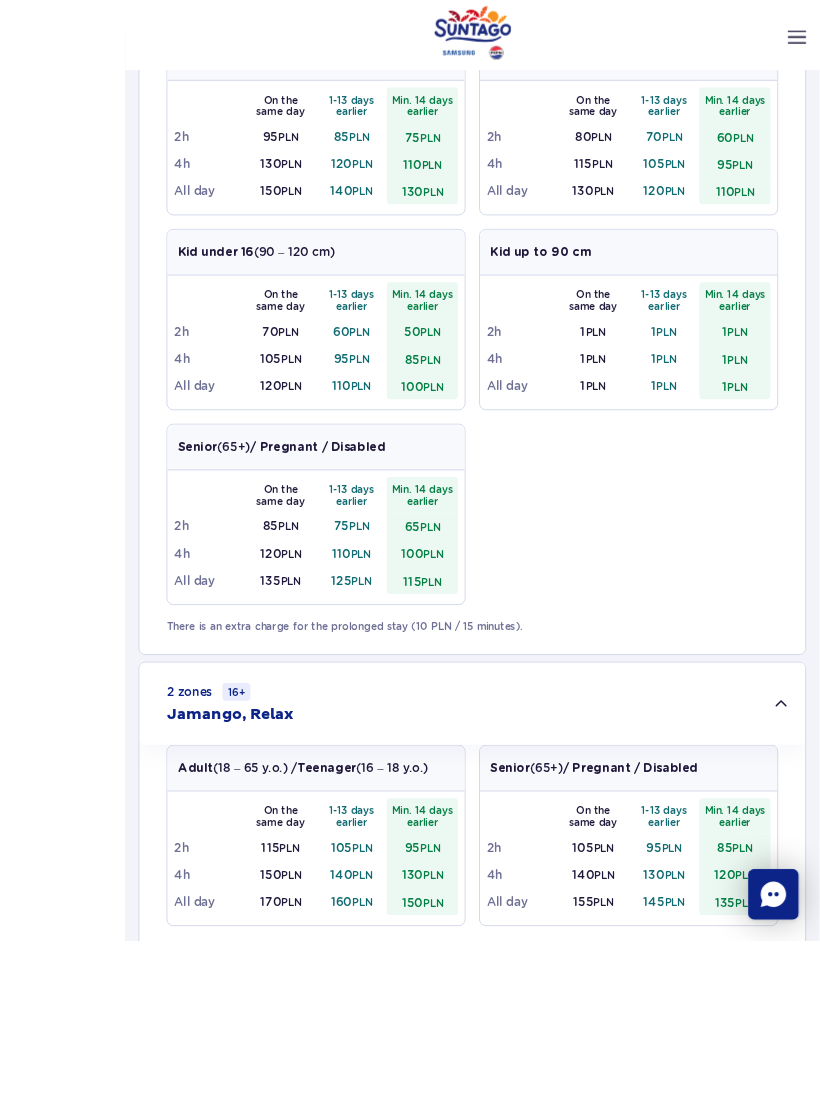 scroll, scrollTop: 680, scrollLeft: 0, axis: vertical 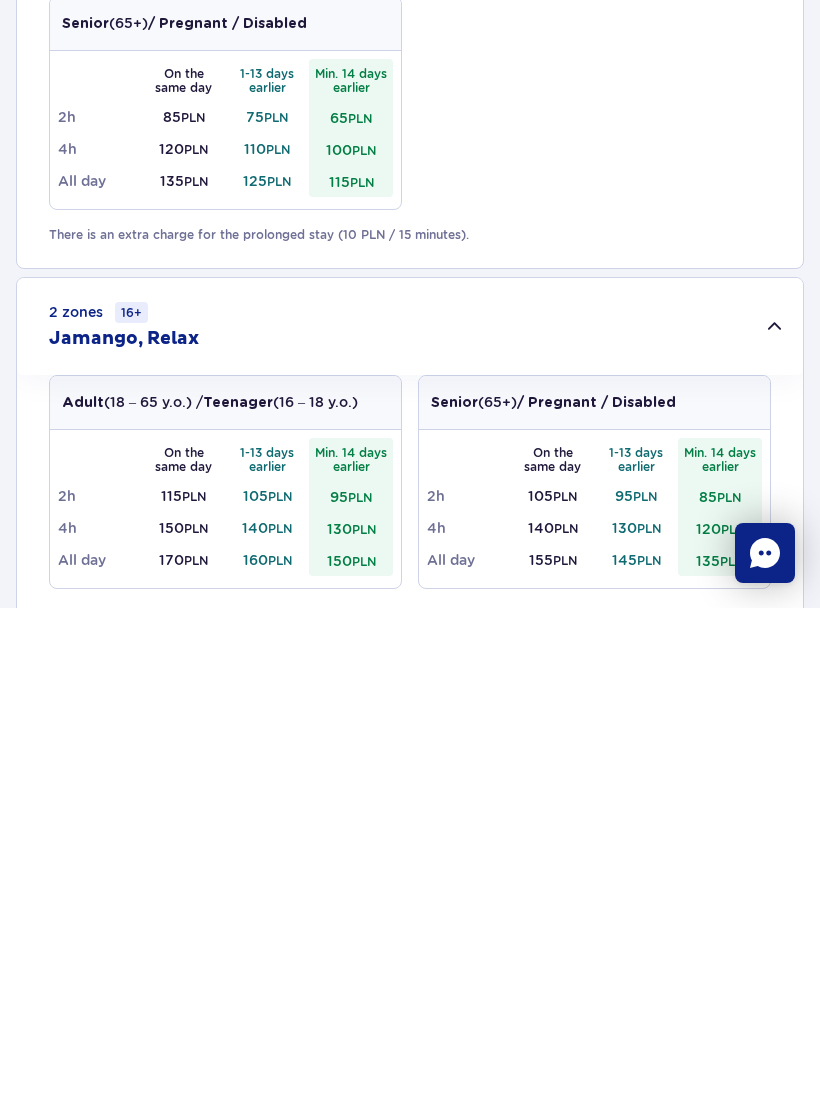 click on "Adult  (18 – 65 y.o.) /  Teenager  (16 – 18 y.o.)
On the same day
1-13 days earlier
Min. 14 days earlier
2h 95  PLN 85  PLN 75  PLN
4h 130  PLN 120  PLN 110  PLN
All day 150  PLN 140  PLN 130  PLN
Kid under 16  (over 120 cm)
On the same day
1-13 days earlier
Min. 14 days earlier
2h 80  PLN 70  PLN 60  PLN
4h 115  PLN 105  PLN 95  PLN
All day 130  PLN 120  PLN 110  PLN
Kid under 16  (90 – 120 cm)
On the 2h" at bounding box center [410, 405] 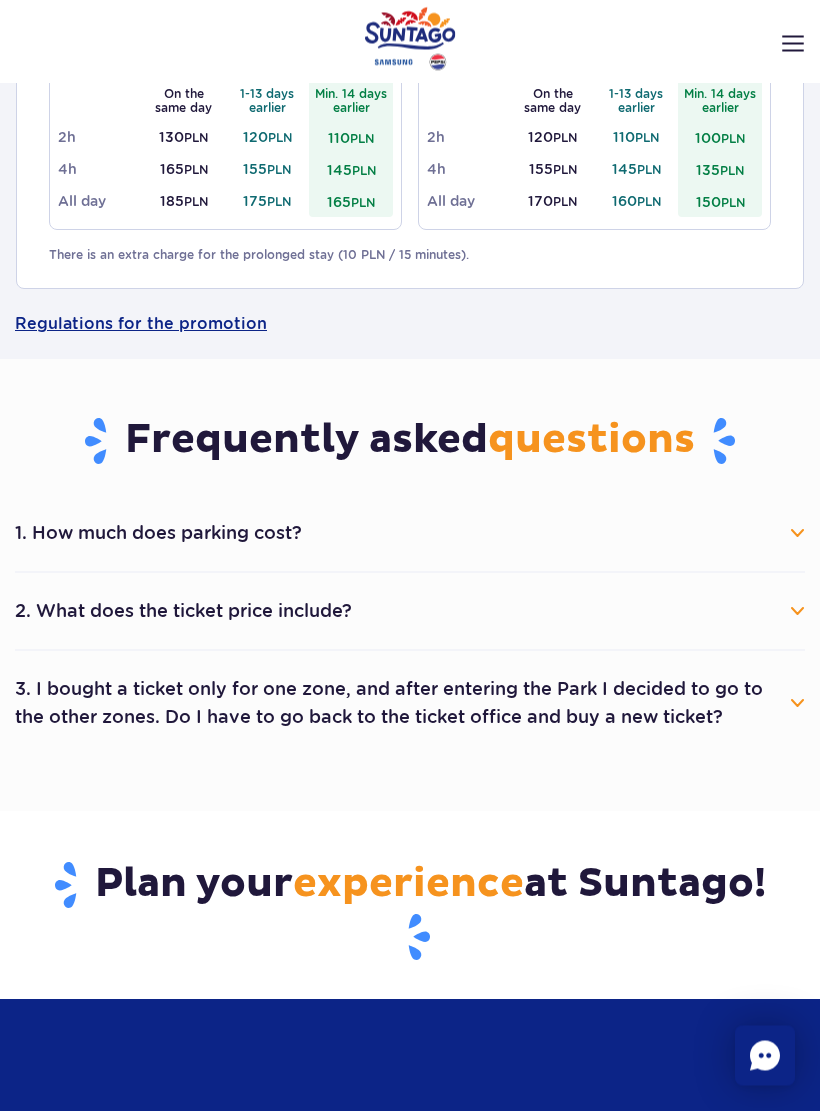 scroll, scrollTop: 1189, scrollLeft: 0, axis: vertical 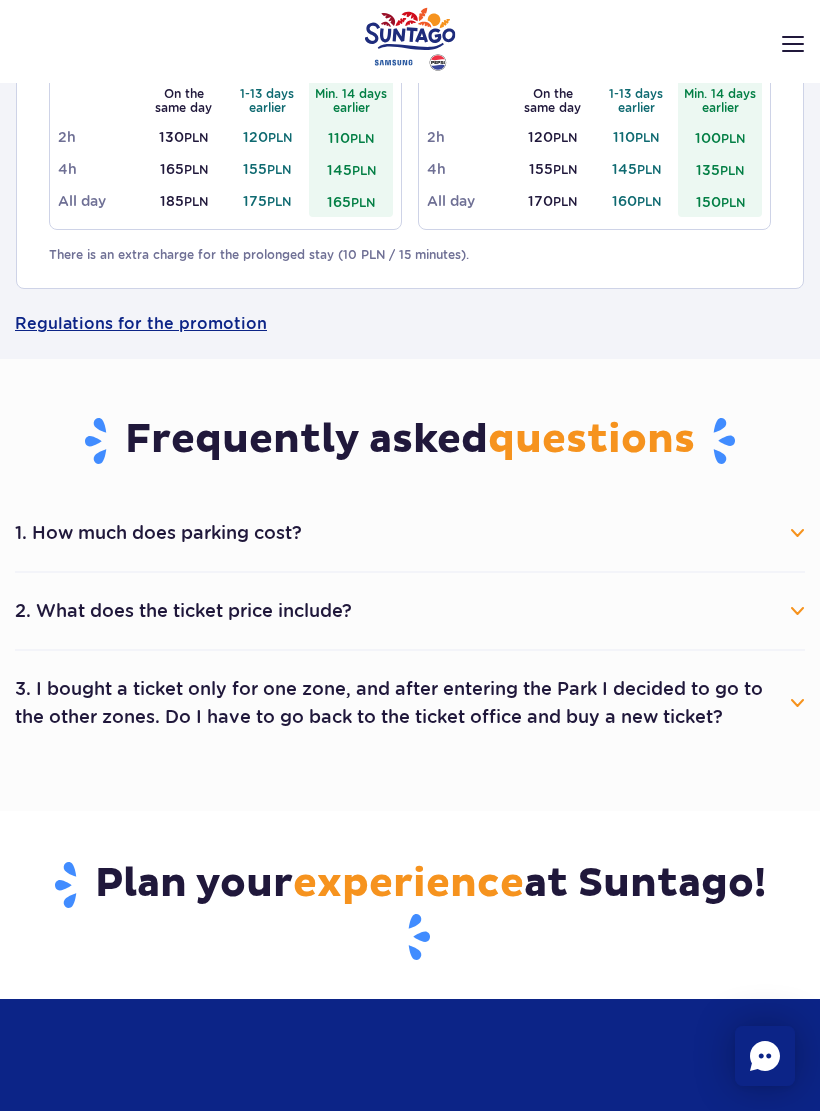 click on "2. What does the ticket price include?" at bounding box center (410, 611) 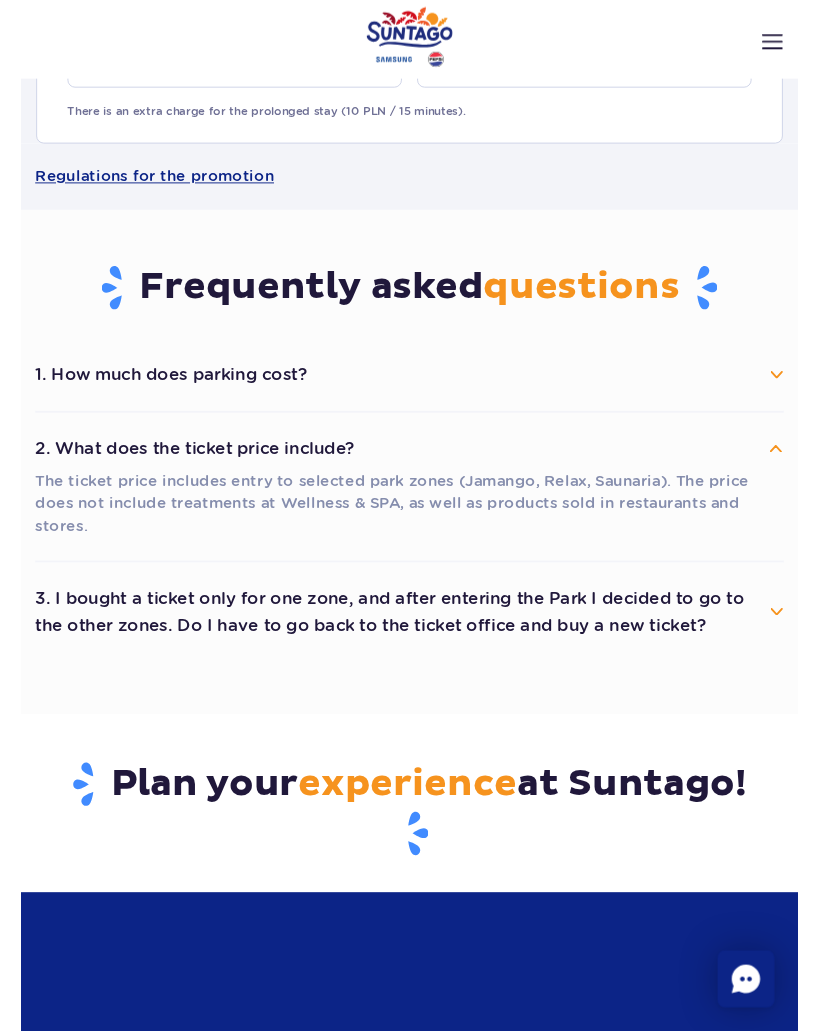 scroll, scrollTop: 1382, scrollLeft: 0, axis: vertical 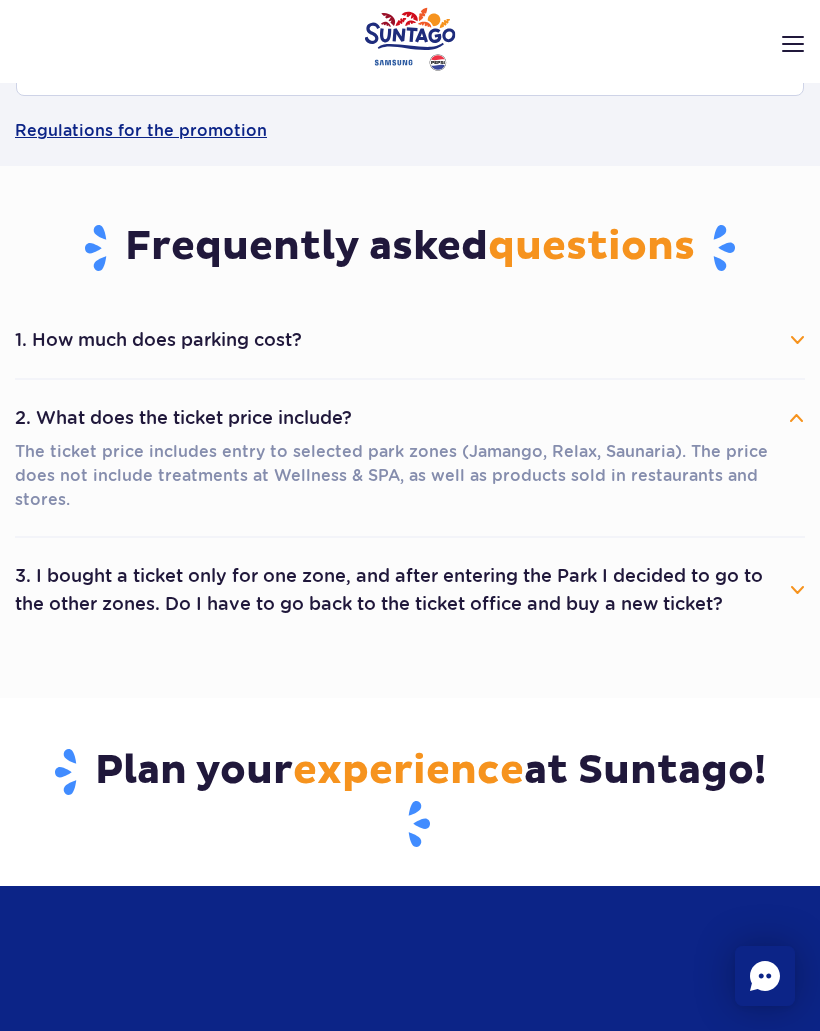 click on "3. I bought a ticket only for one zone, and after entering the Park I decided to go to the other zones. Do I have to go back to the ticket office and buy a new ticket?" at bounding box center [410, 590] 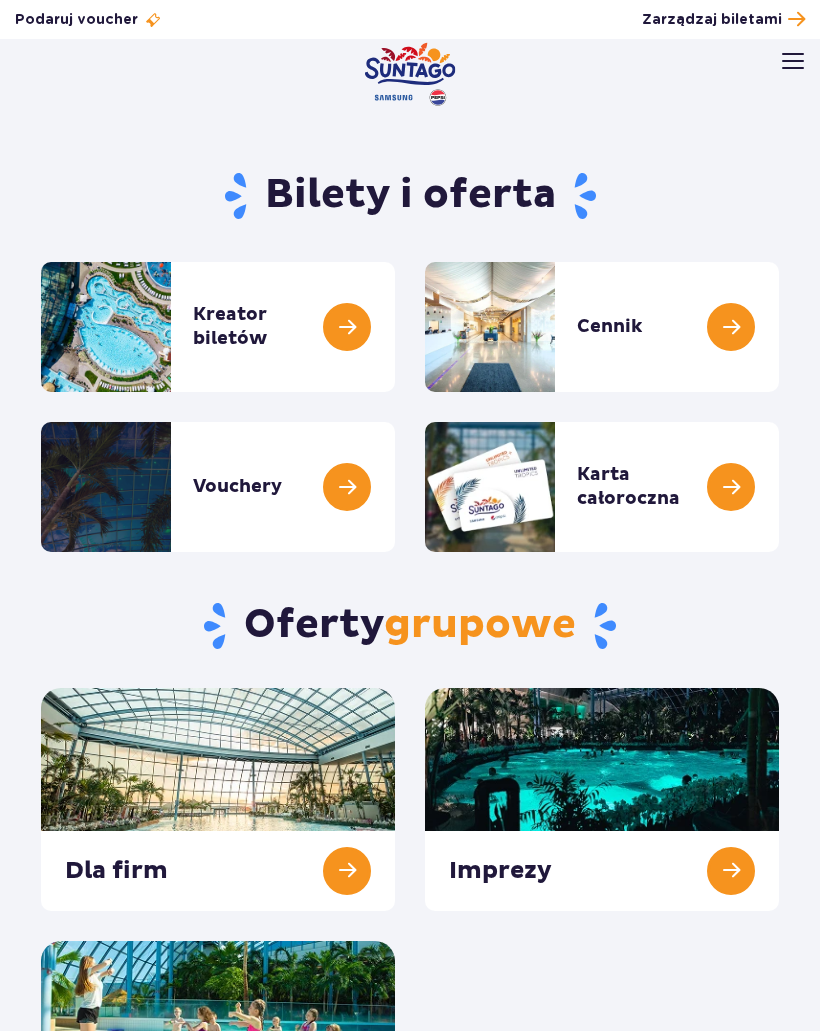 scroll, scrollTop: -18, scrollLeft: 0, axis: vertical 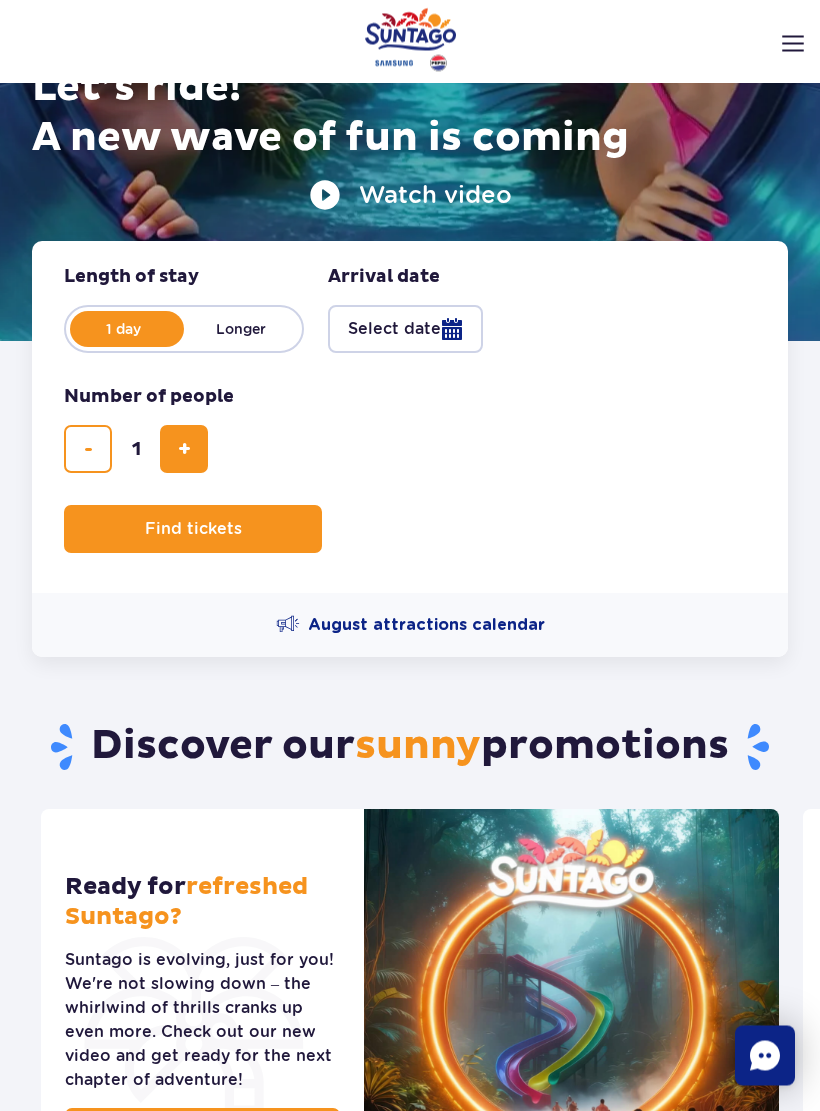 click on "Find tickets" at bounding box center (193, 530) 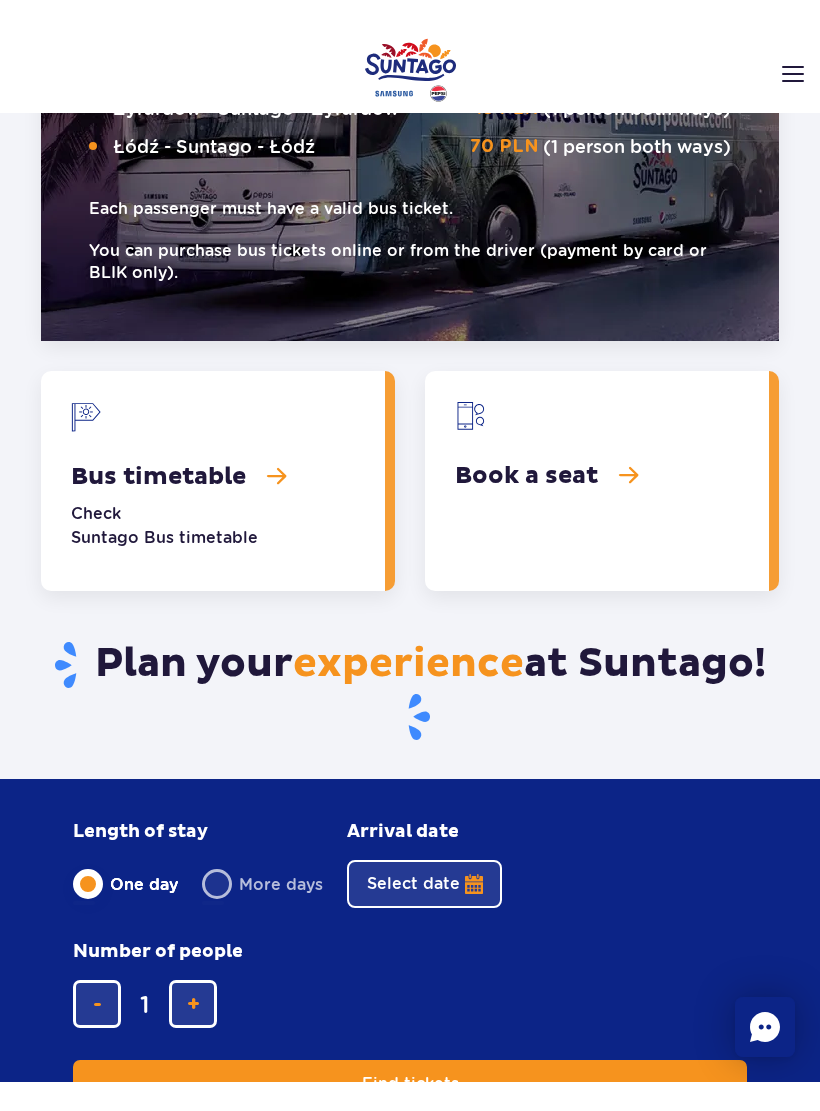 scroll, scrollTop: 3382, scrollLeft: 0, axis: vertical 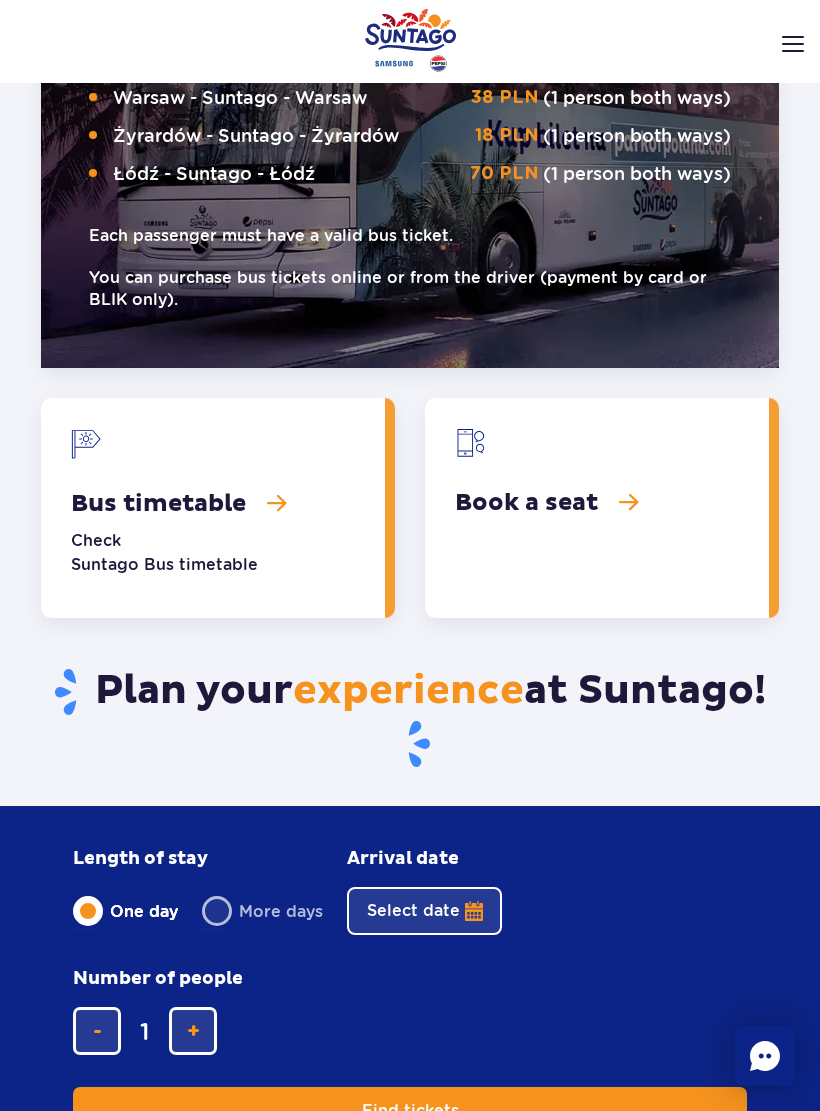 click at bounding box center [213, 508] 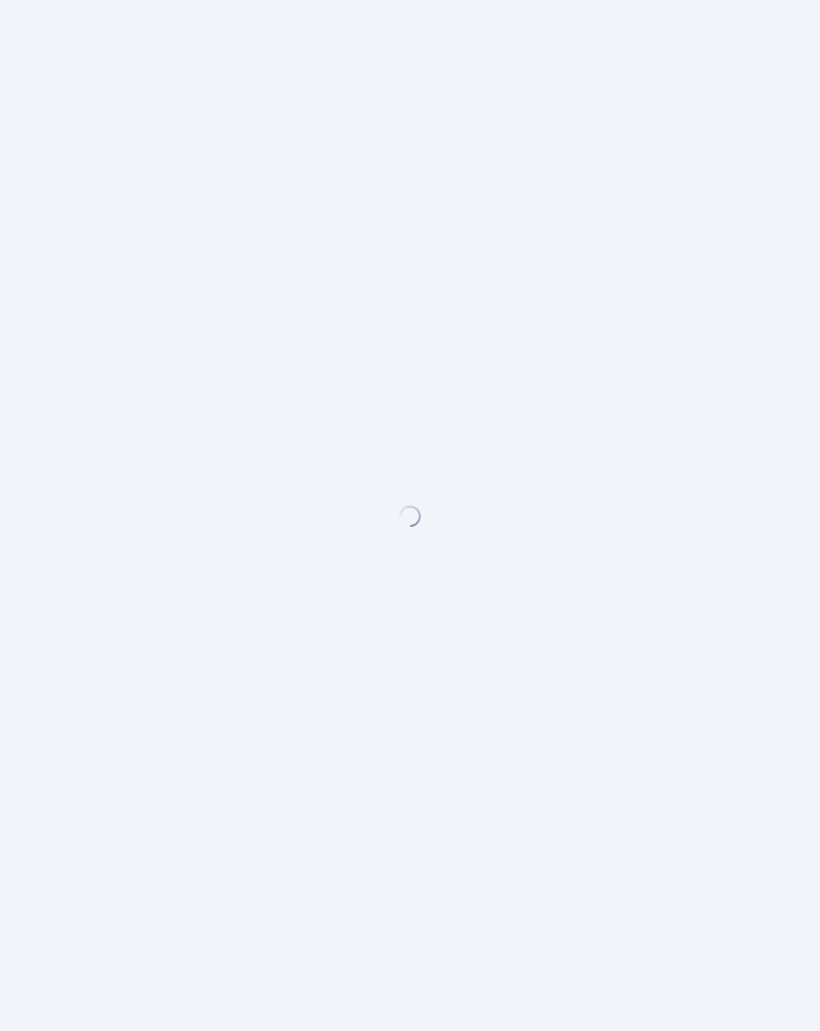 scroll, scrollTop: 0, scrollLeft: 0, axis: both 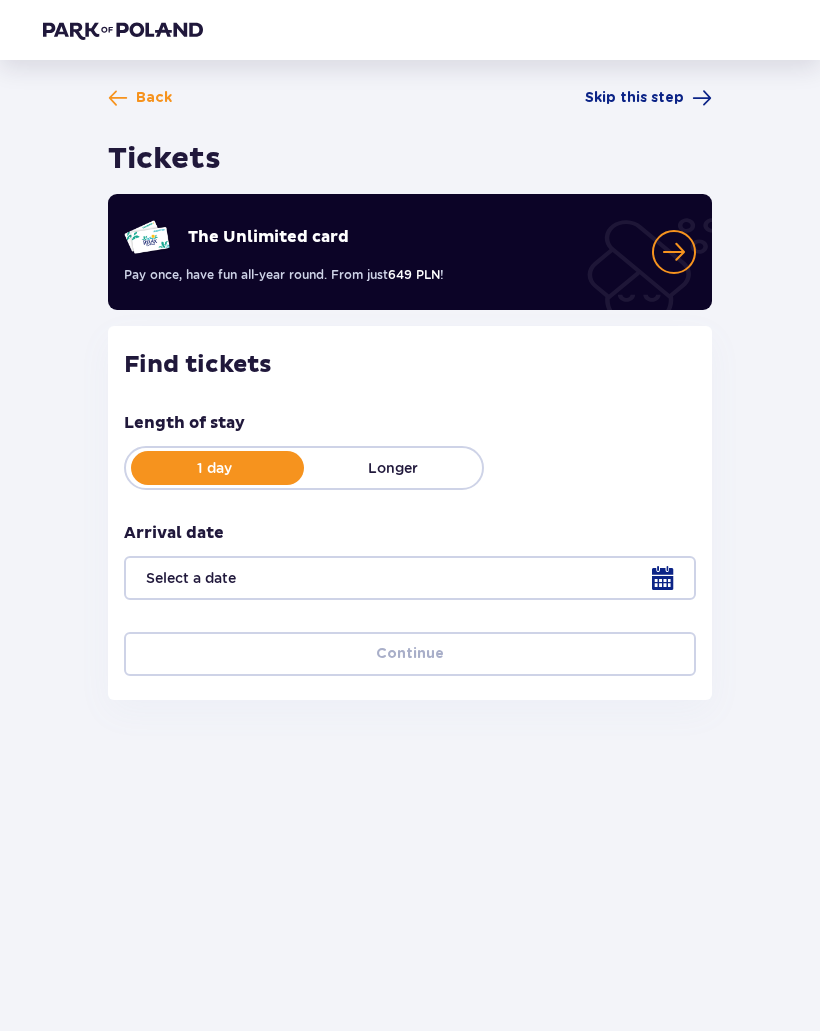 click at bounding box center (410, 578) 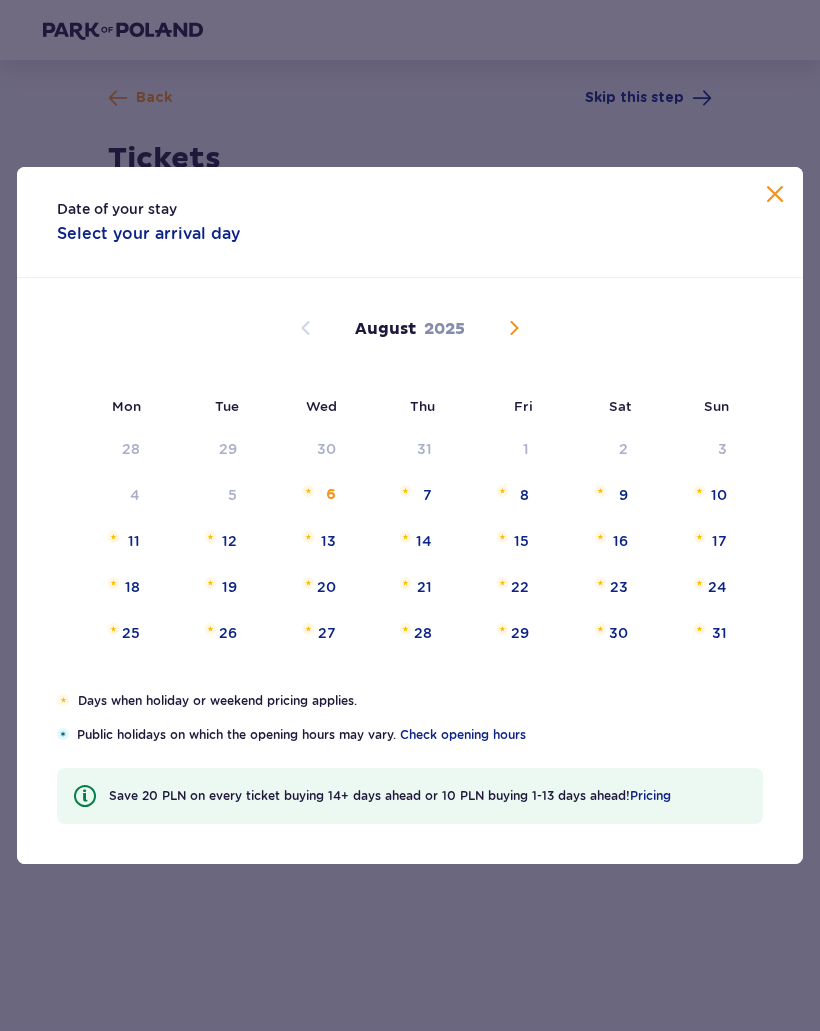 click on "16" at bounding box center [620, 541] 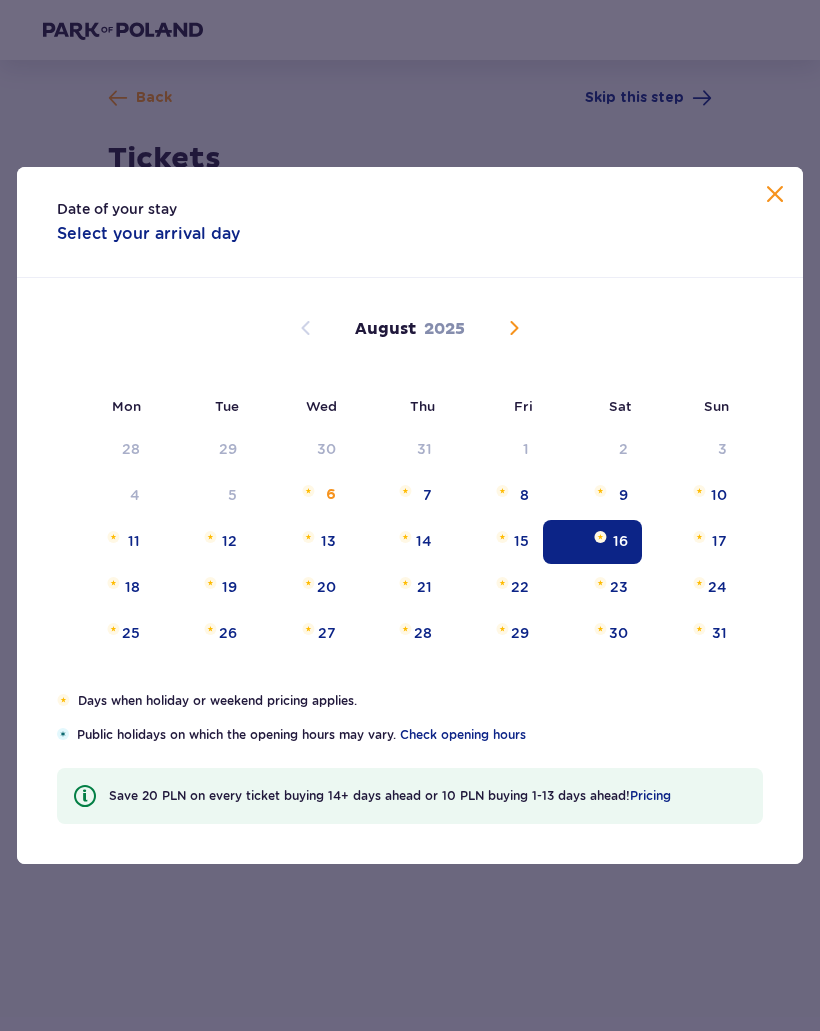 type on "16.08.25" 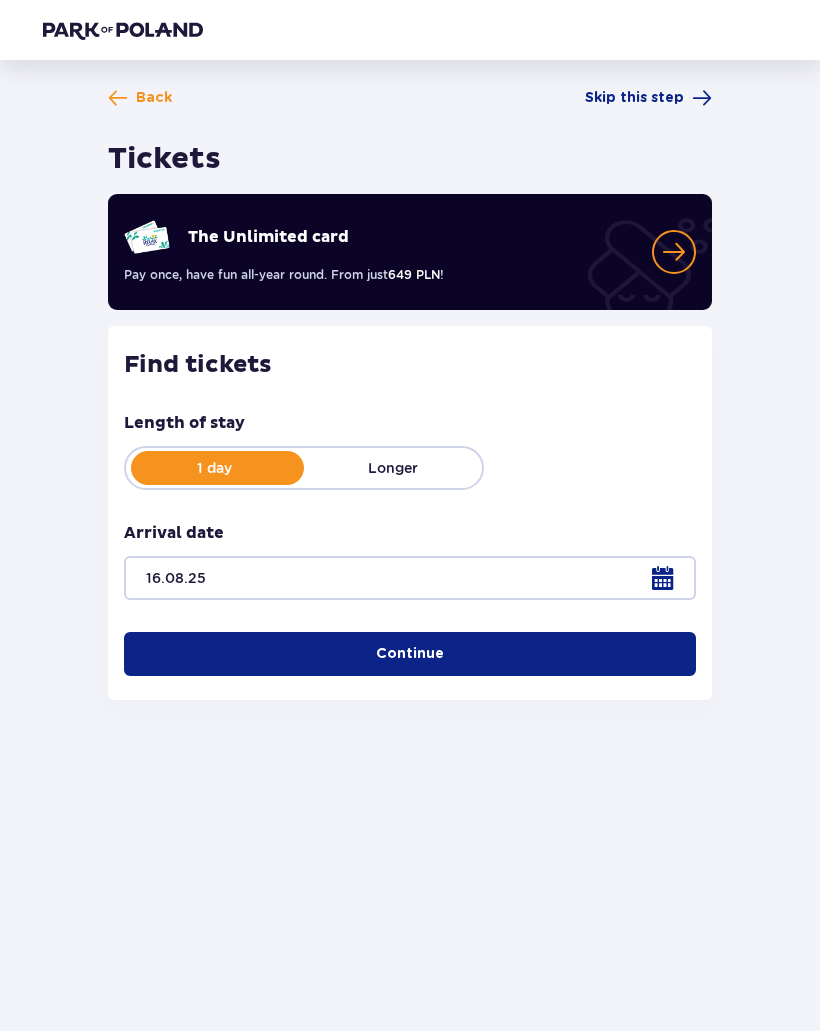 click on "Continue" at bounding box center [410, 654] 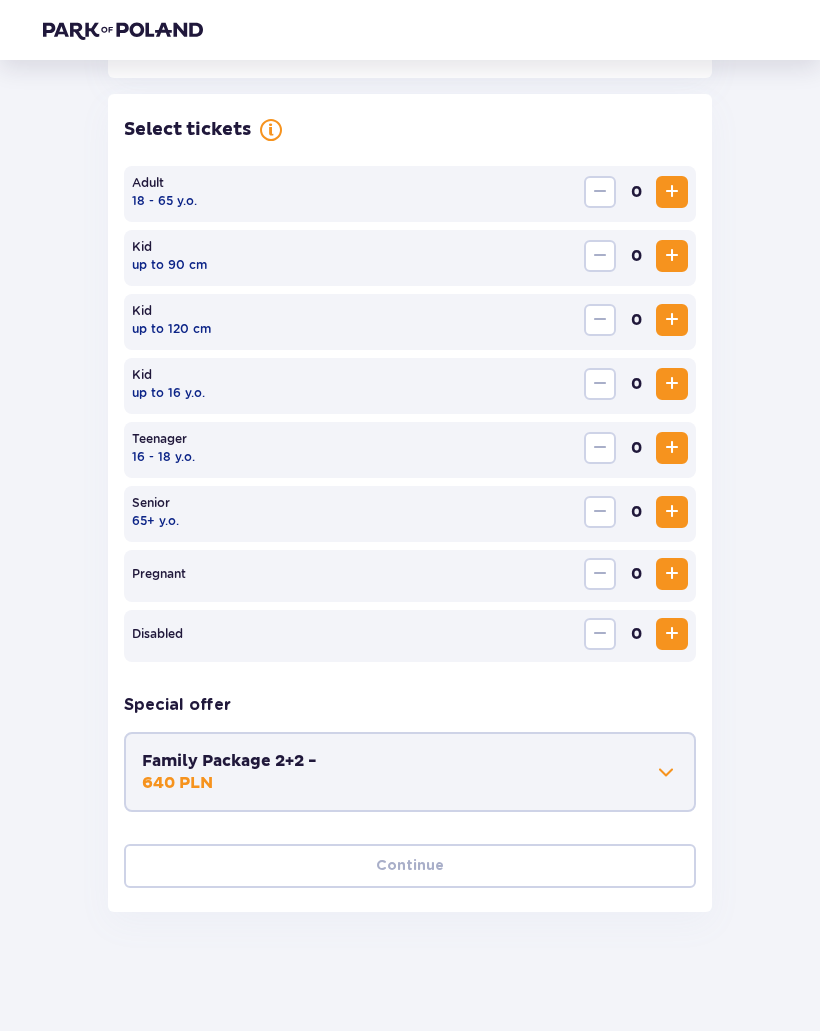 scroll, scrollTop: 547, scrollLeft: 0, axis: vertical 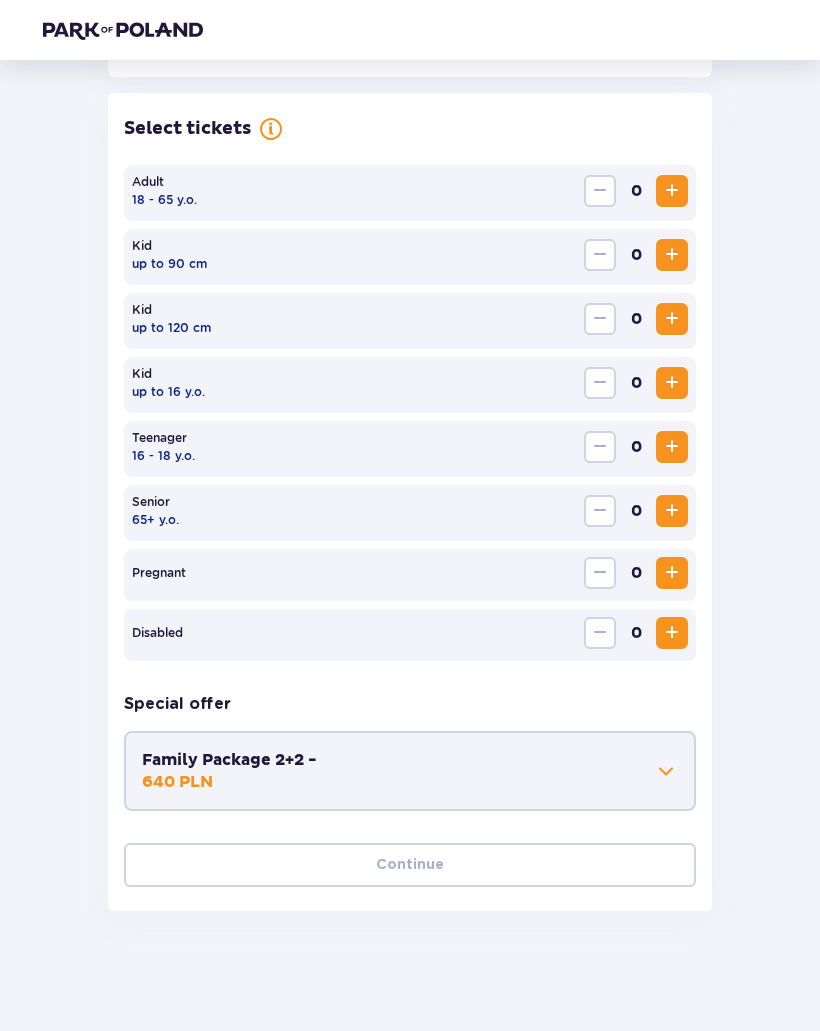 click at bounding box center [672, 191] 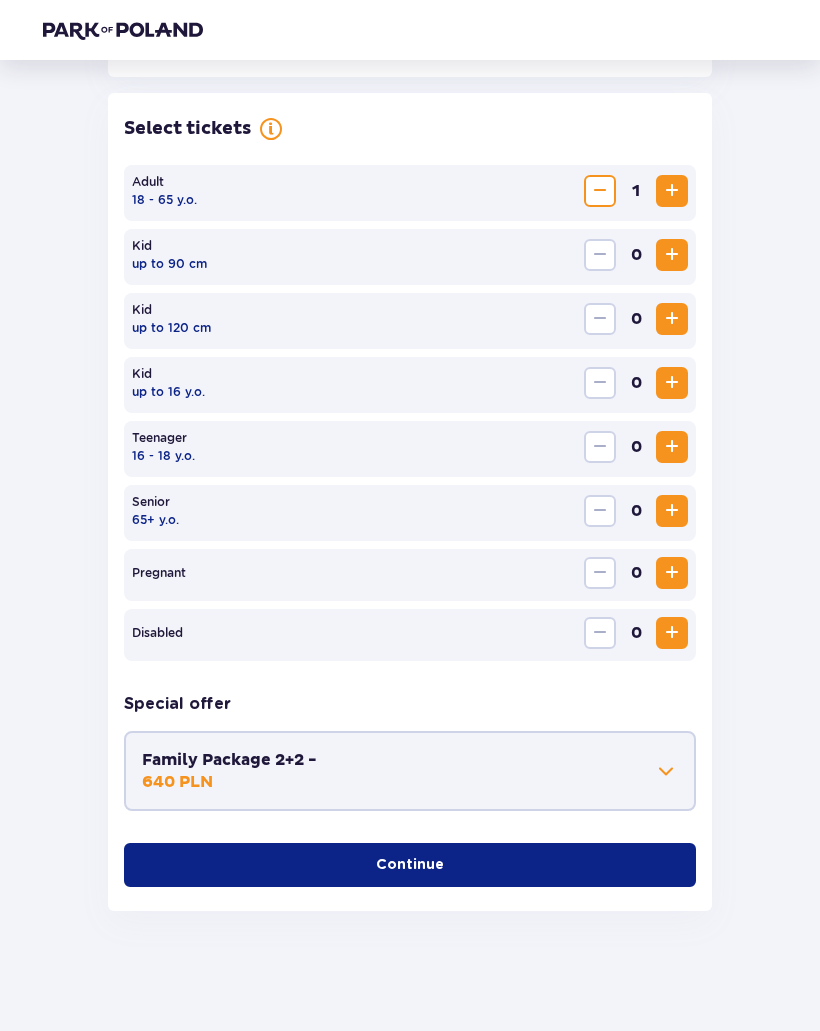 click on "Continue" at bounding box center [410, 865] 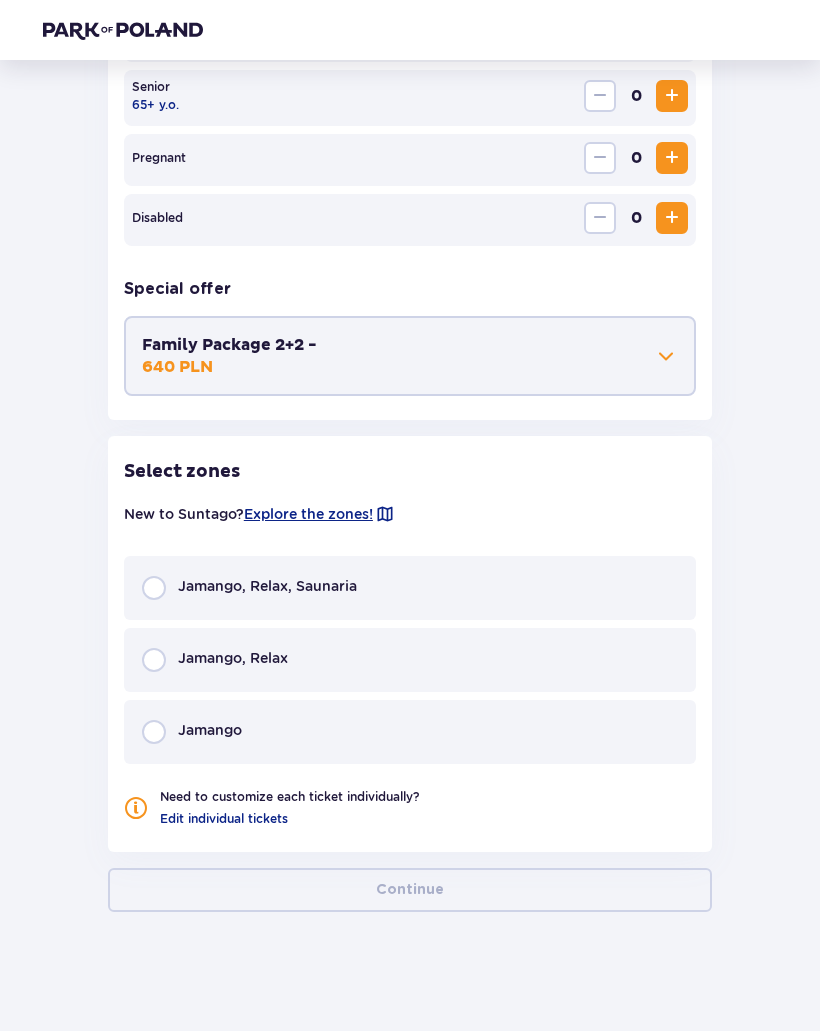 scroll, scrollTop: 963, scrollLeft: 0, axis: vertical 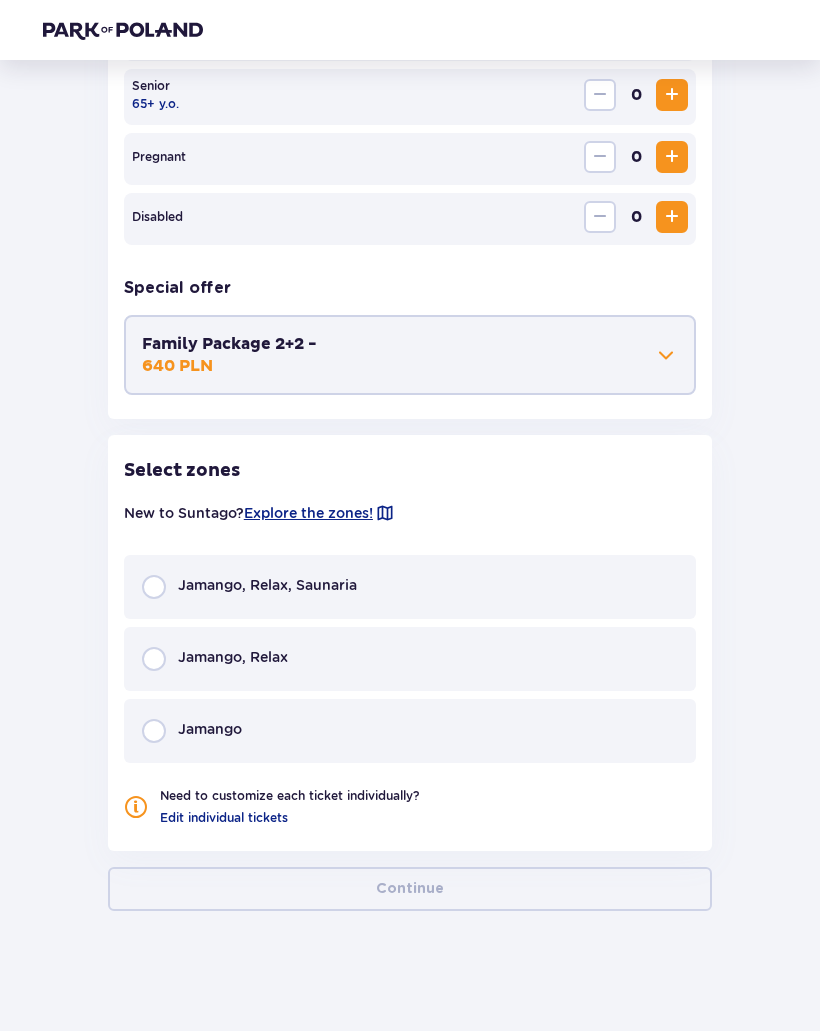 click on "Jamango, Relax" at bounding box center (410, 659) 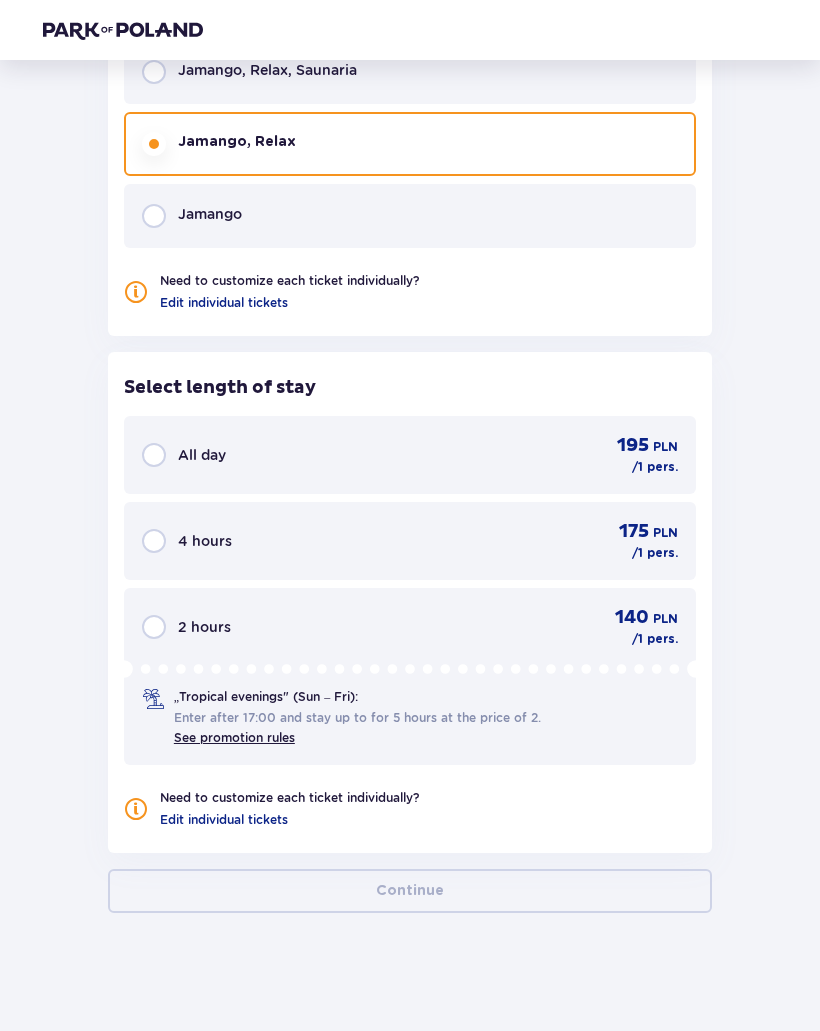 scroll, scrollTop: 1480, scrollLeft: 0, axis: vertical 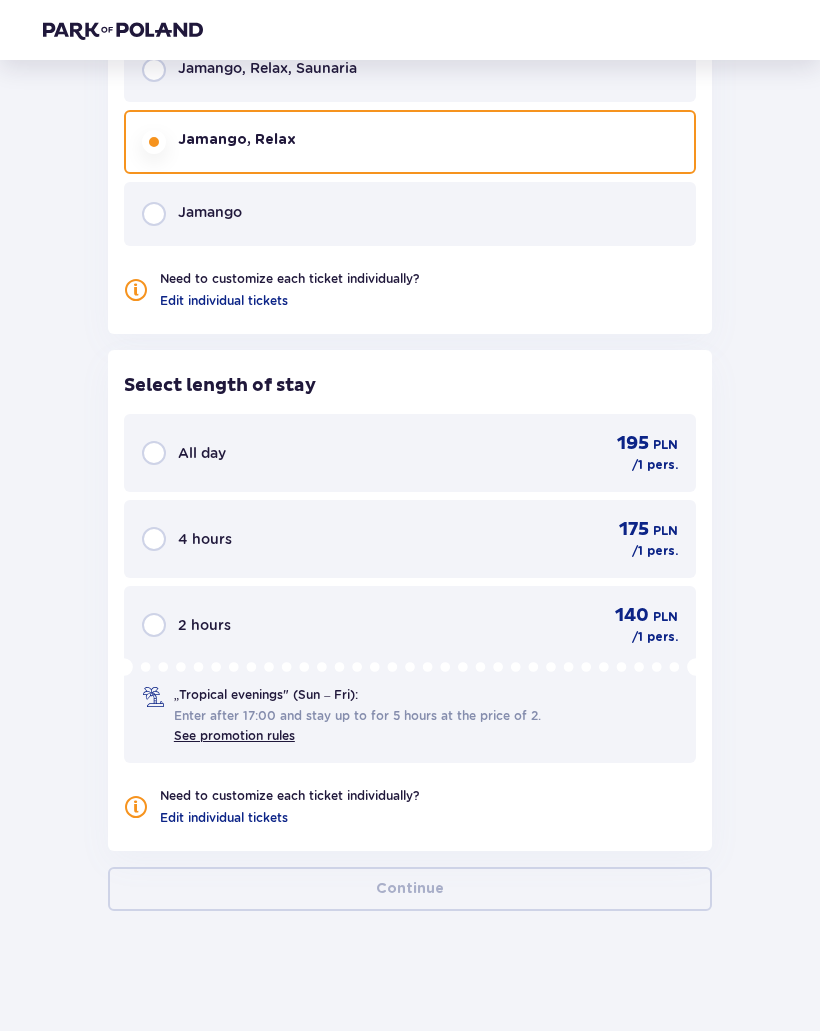 click on "Jamango" at bounding box center [410, 214] 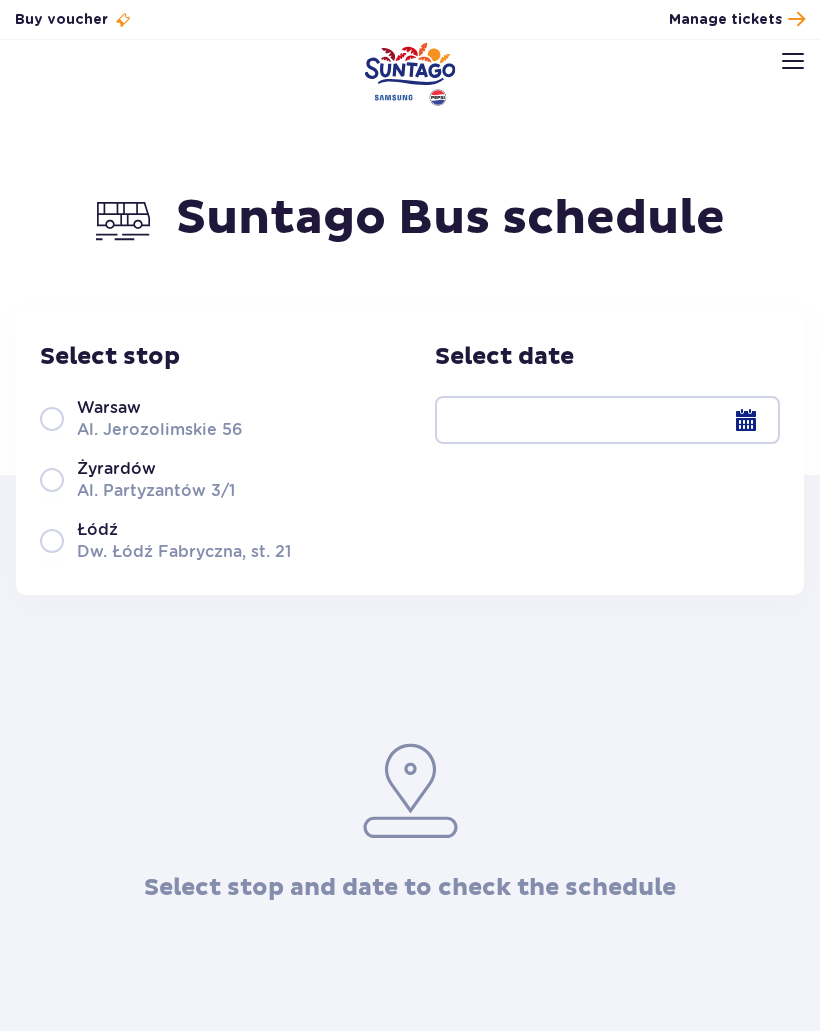 scroll, scrollTop: 0, scrollLeft: 0, axis: both 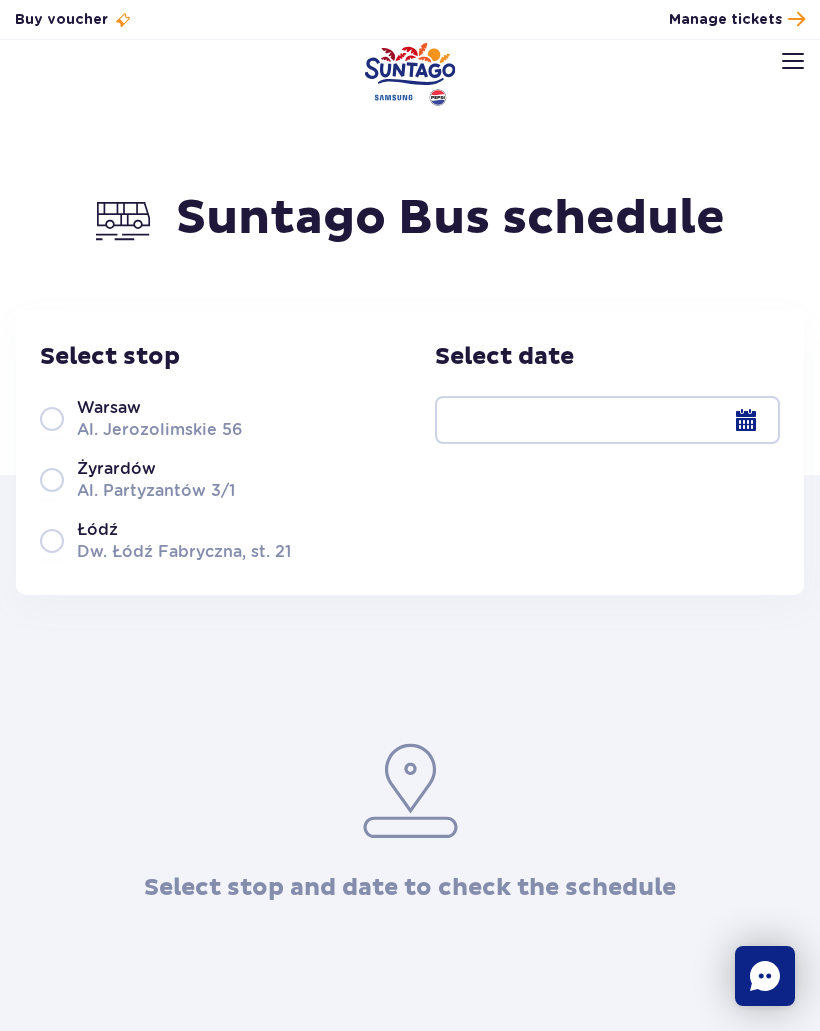 click on "[CITY] [STREET] [NUMBER]" at bounding box center [165, 418] 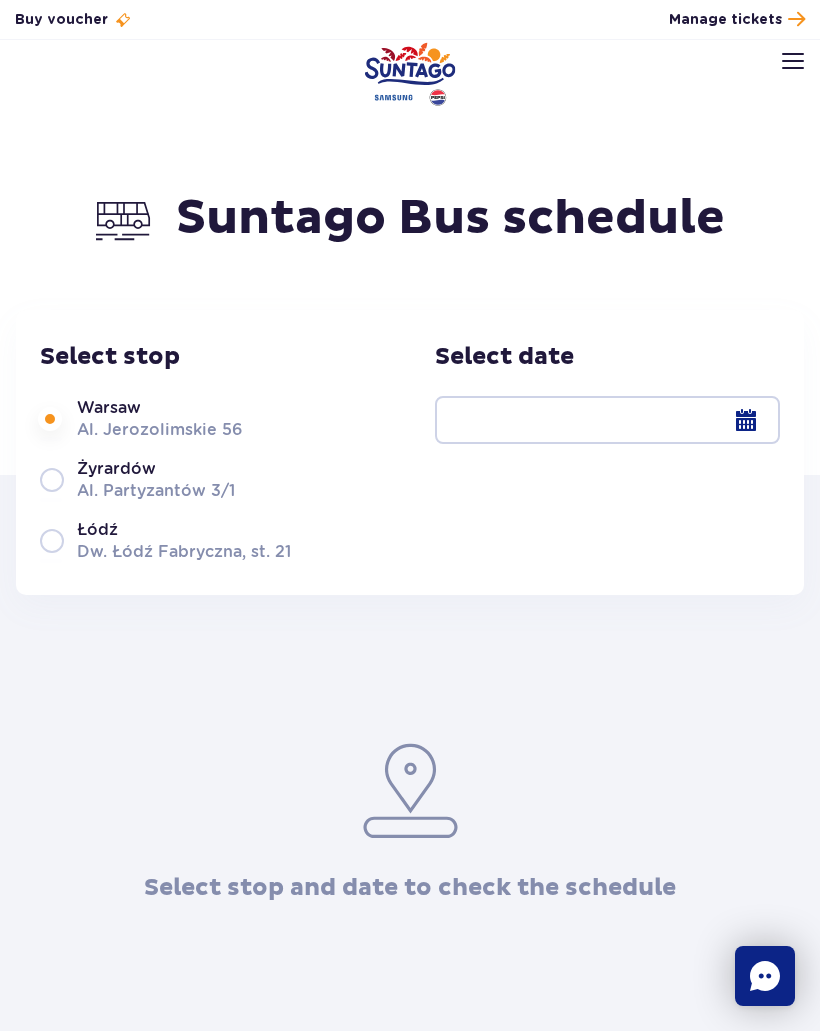 click at bounding box center [607, 420] 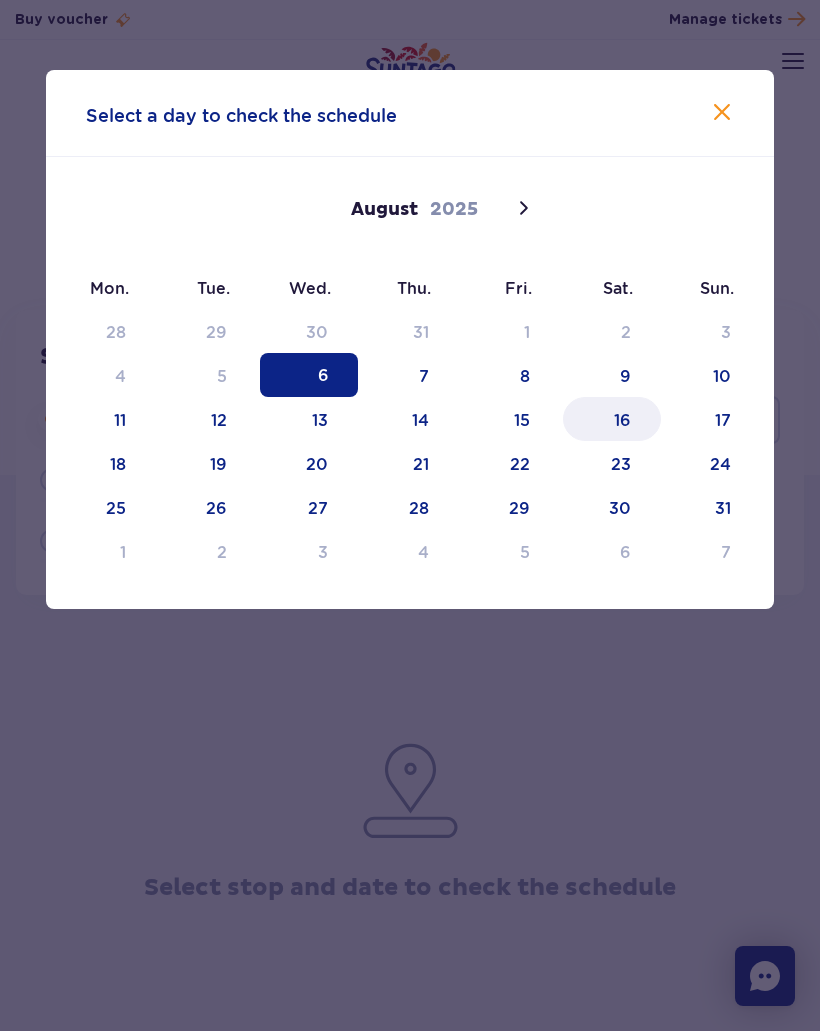 click on "16" at bounding box center (612, 419) 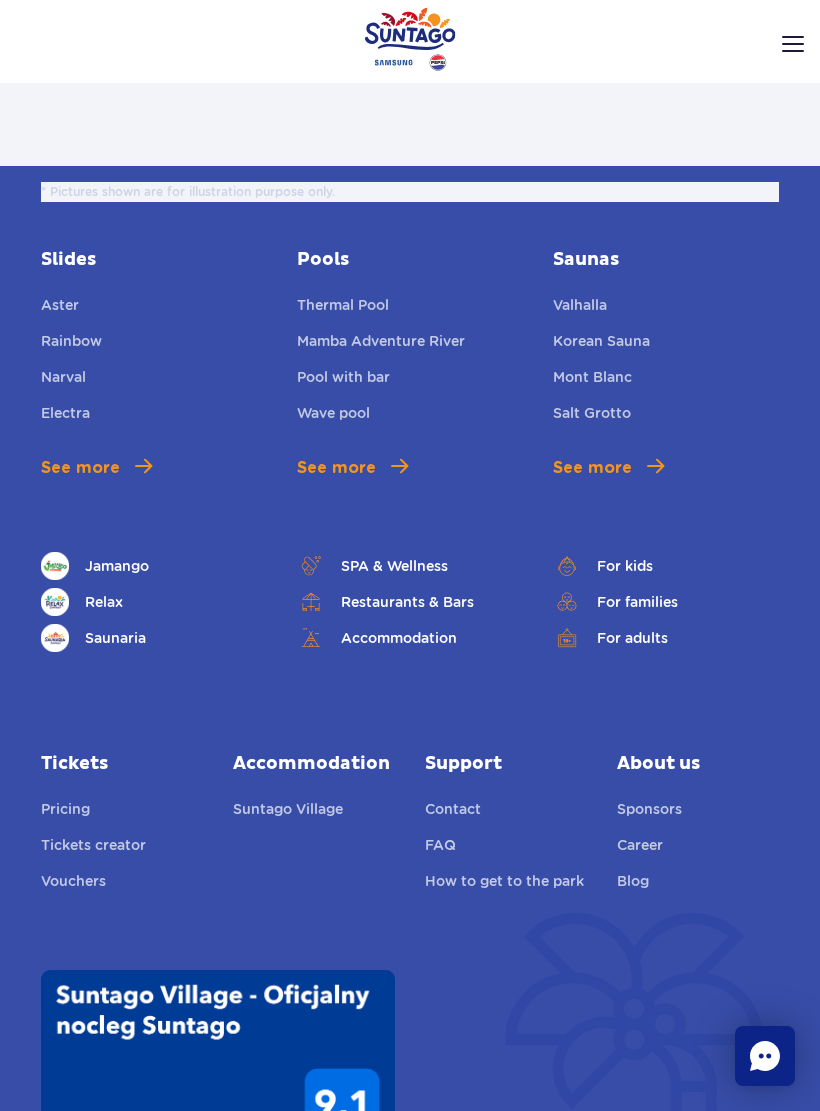 scroll, scrollTop: 1735, scrollLeft: 0, axis: vertical 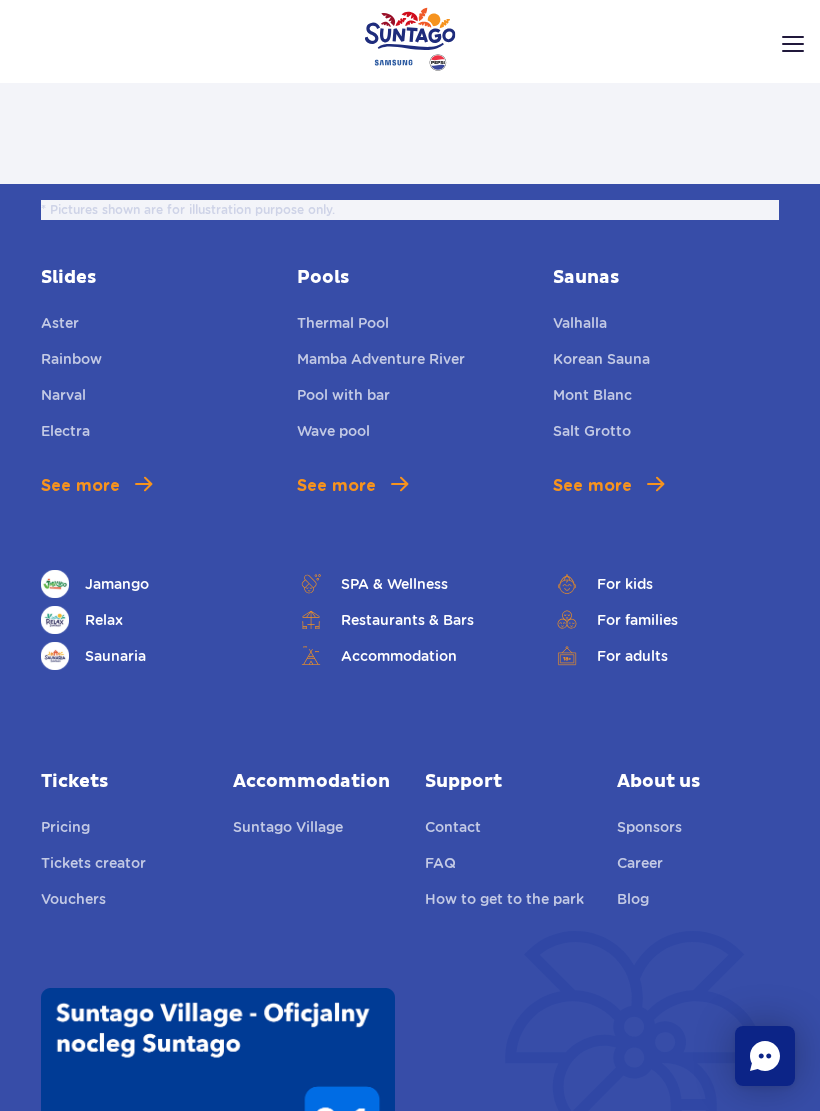 click on "Pricing" at bounding box center (65, 830) 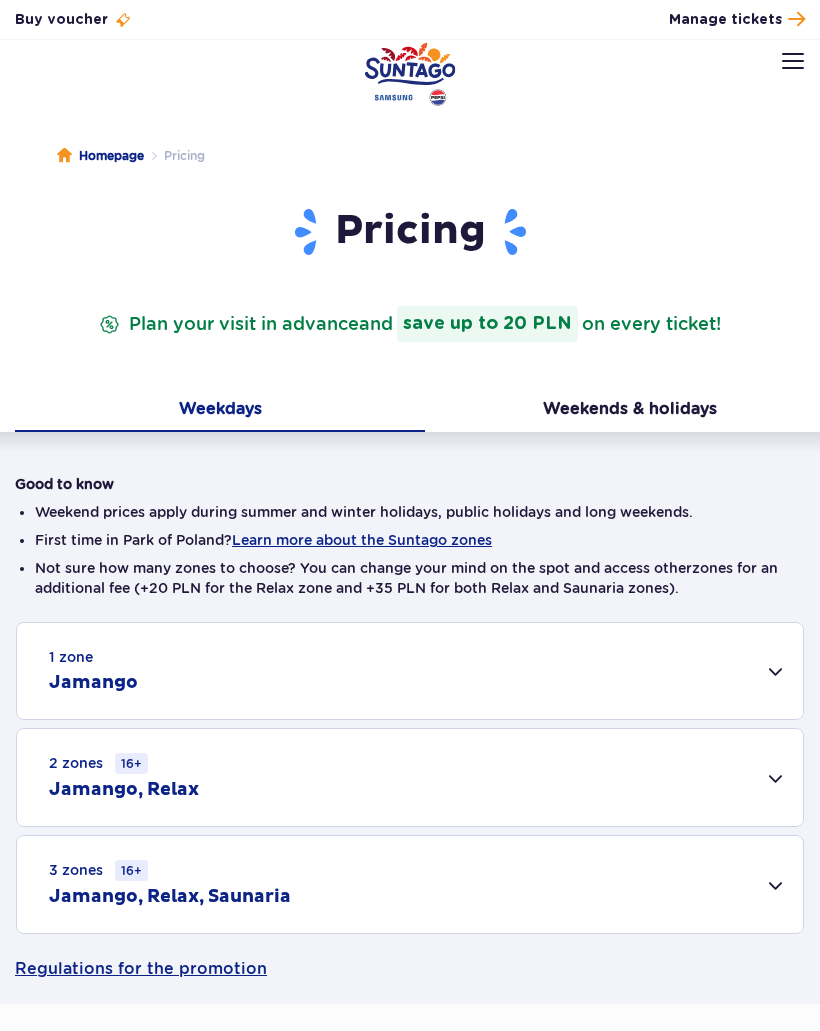 scroll, scrollTop: 0, scrollLeft: 0, axis: both 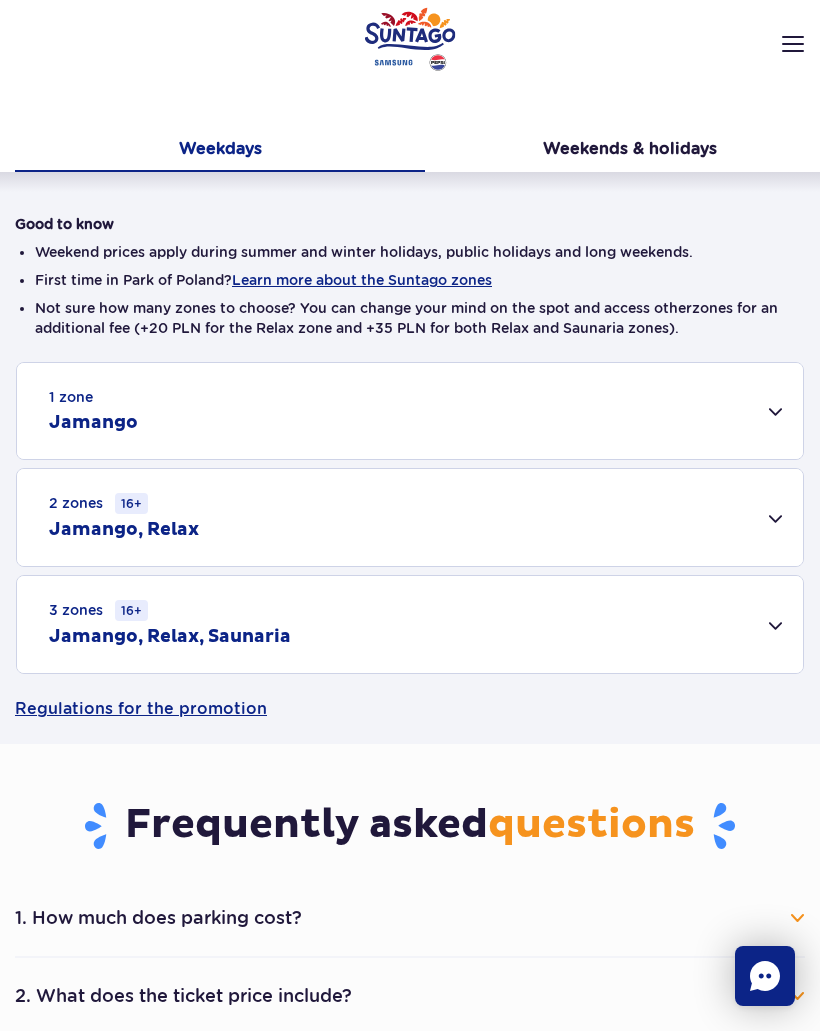click on "Jamango, Relax" at bounding box center (124, 530) 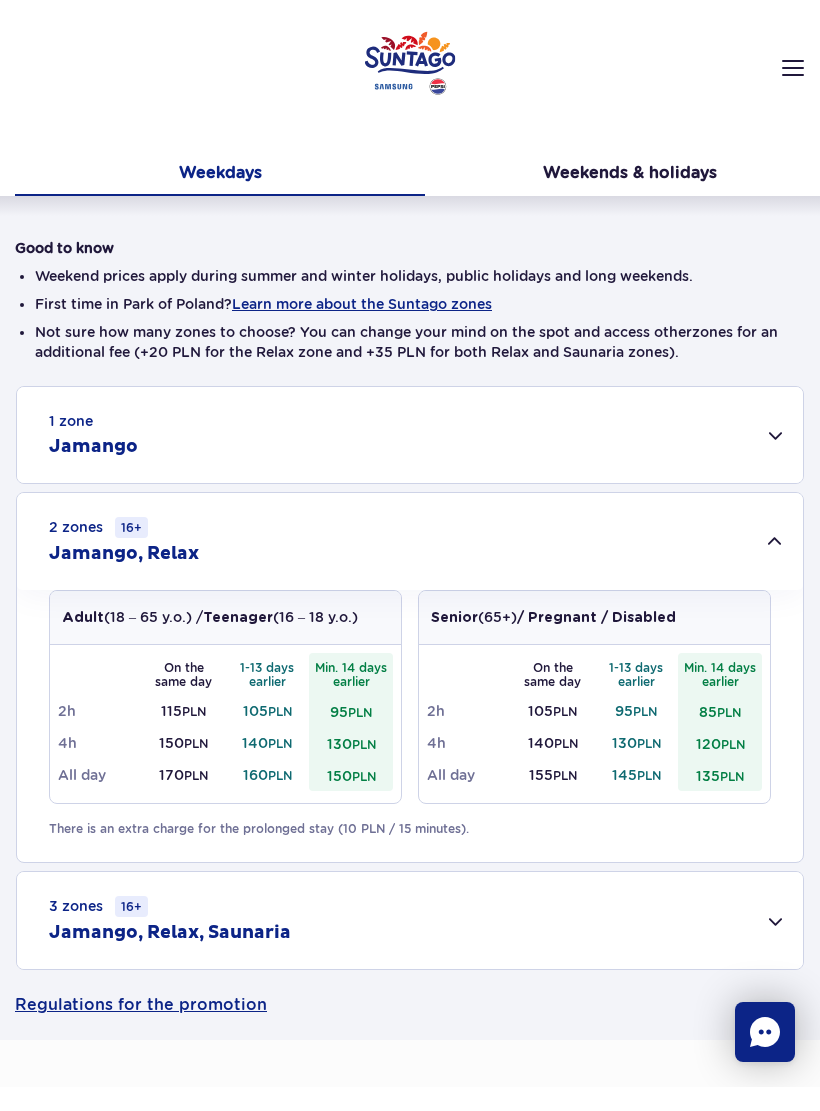 scroll, scrollTop: 211, scrollLeft: 0, axis: vertical 